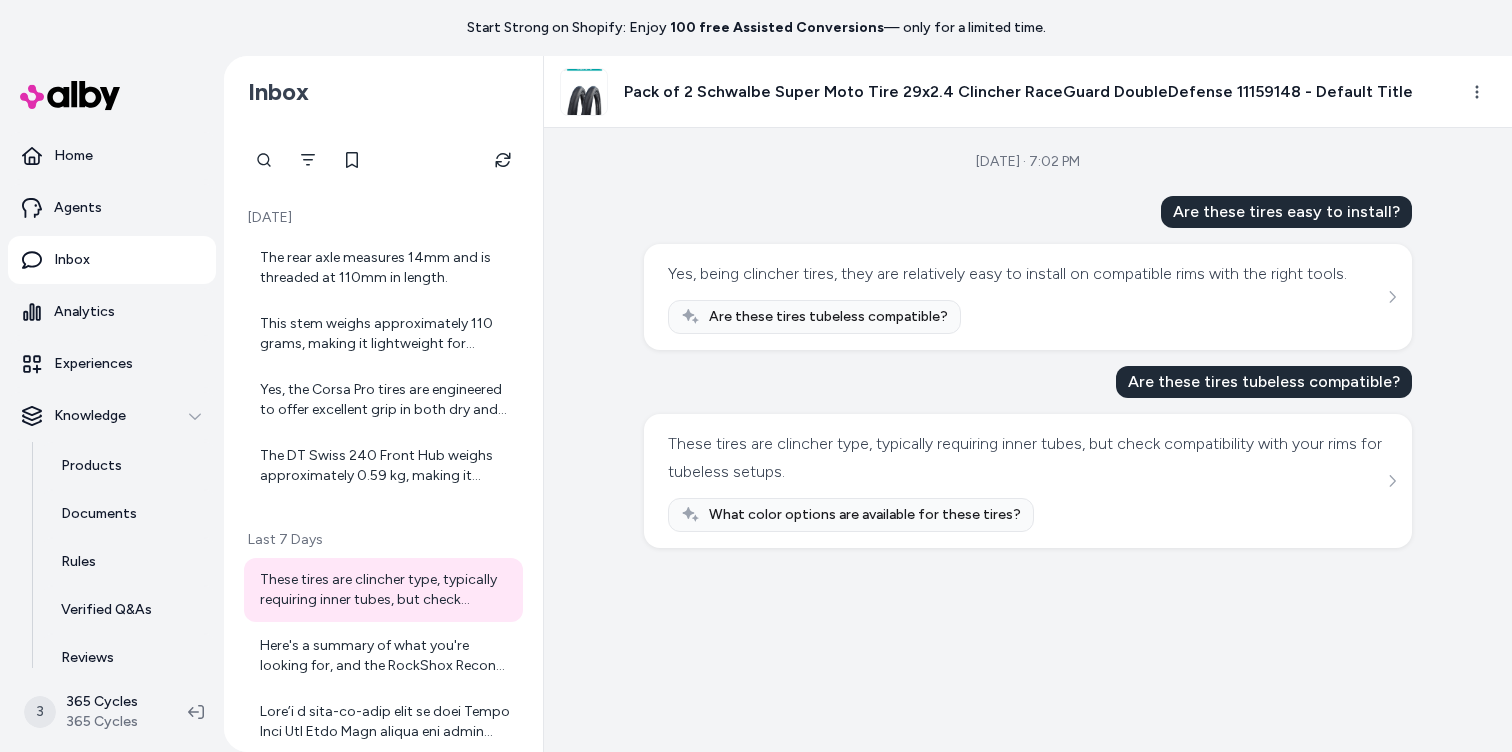 scroll, scrollTop: 0, scrollLeft: 0, axis: both 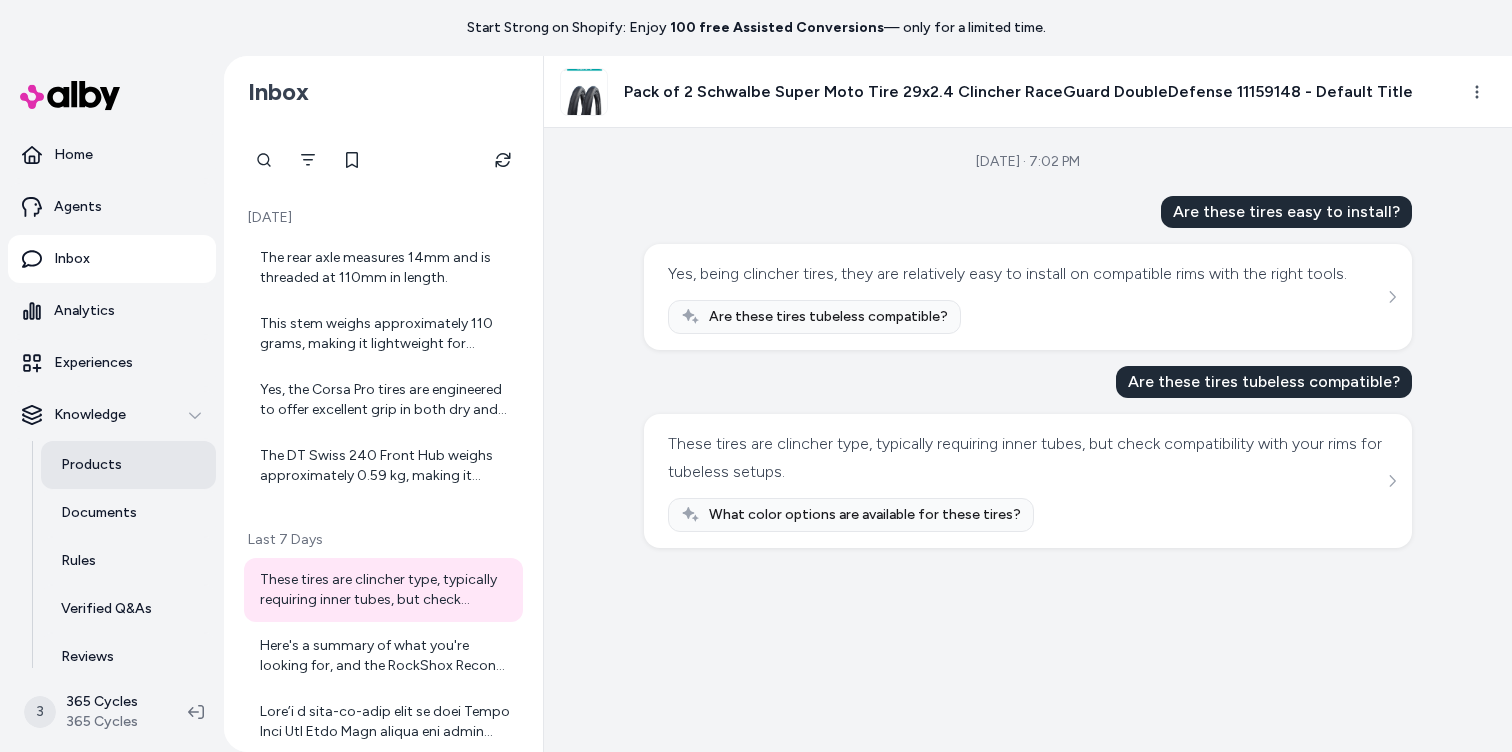 click on "Products" at bounding box center [91, 465] 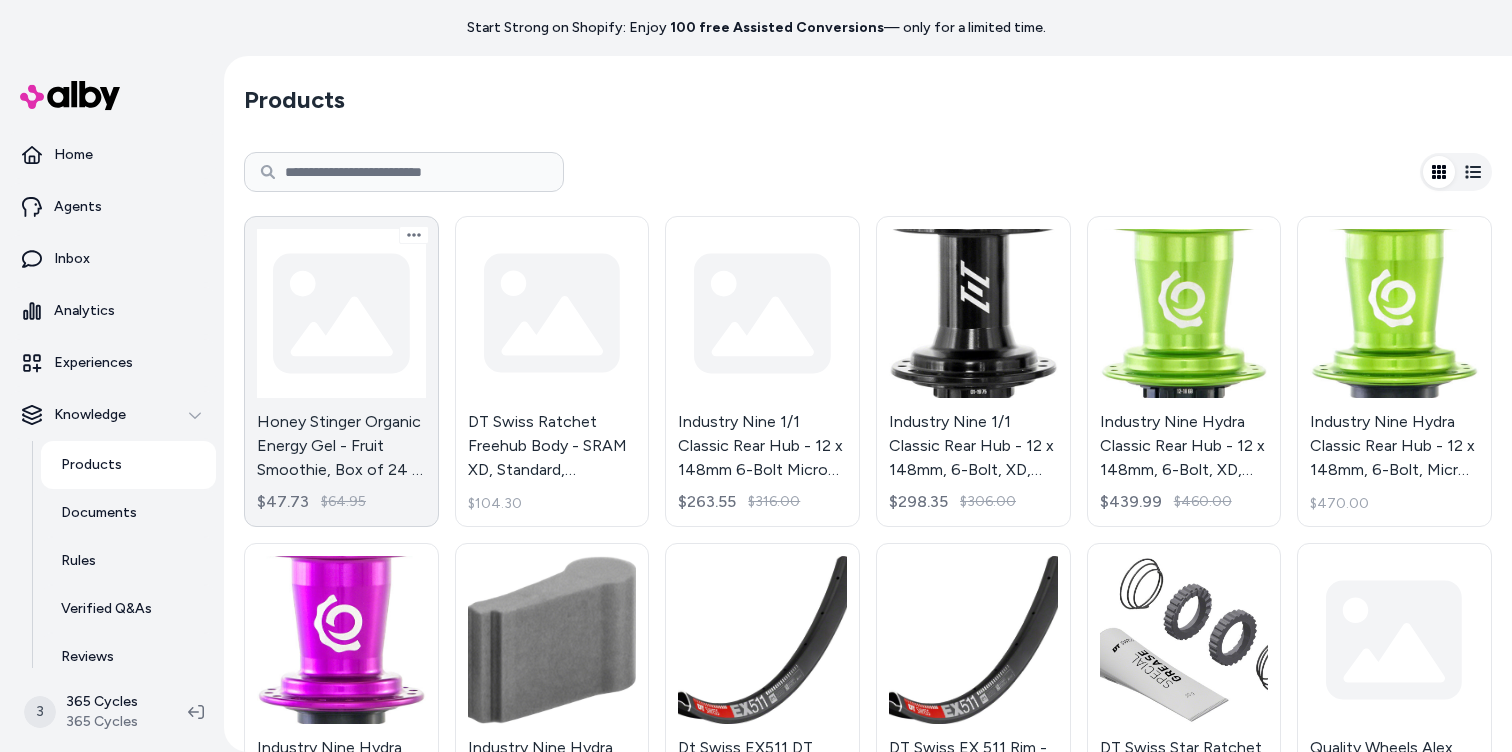 click on "Honey Stinger Organic Energy Gel - Fruit Smoothie, Box of 24 - Default Title $47.73 $64.95" at bounding box center [341, 371] 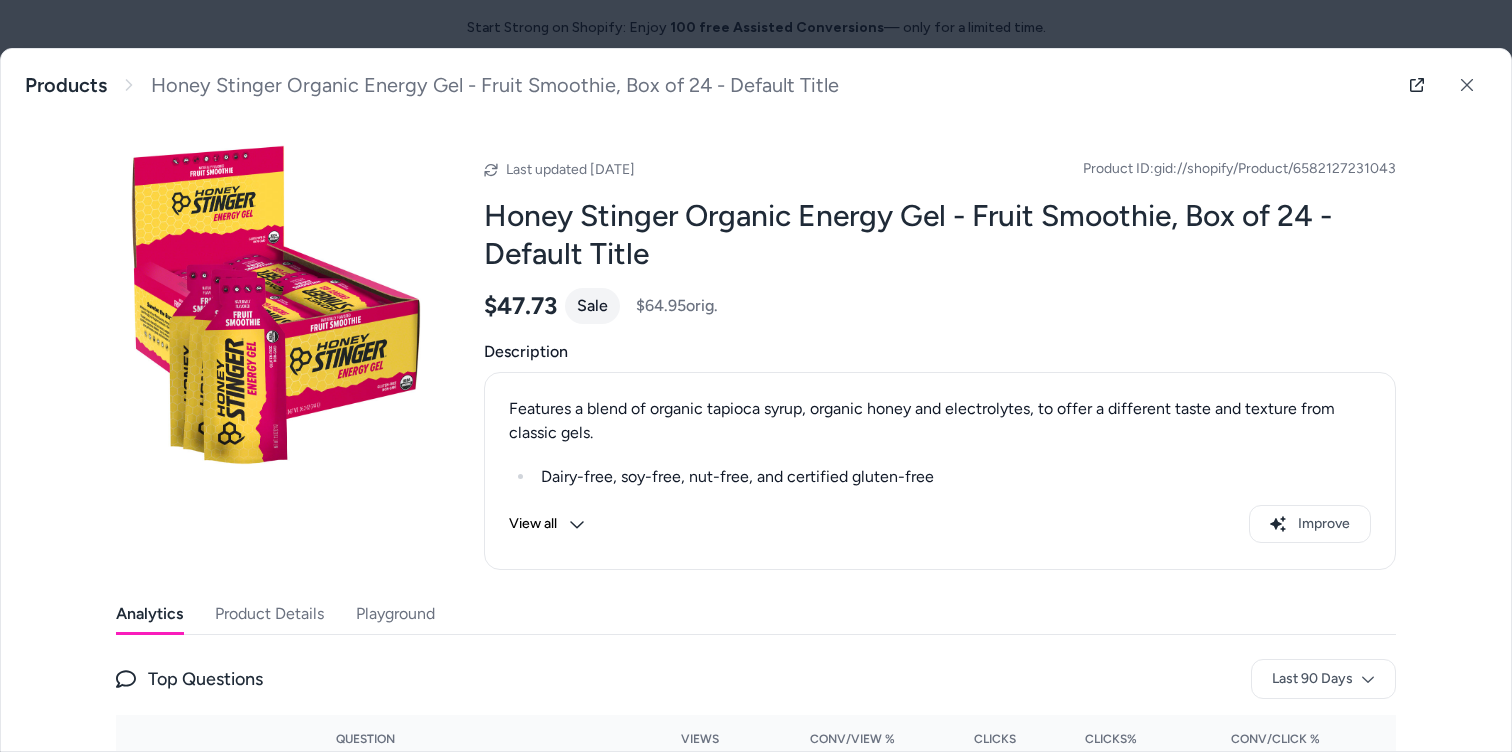 scroll, scrollTop: 364, scrollLeft: 0, axis: vertical 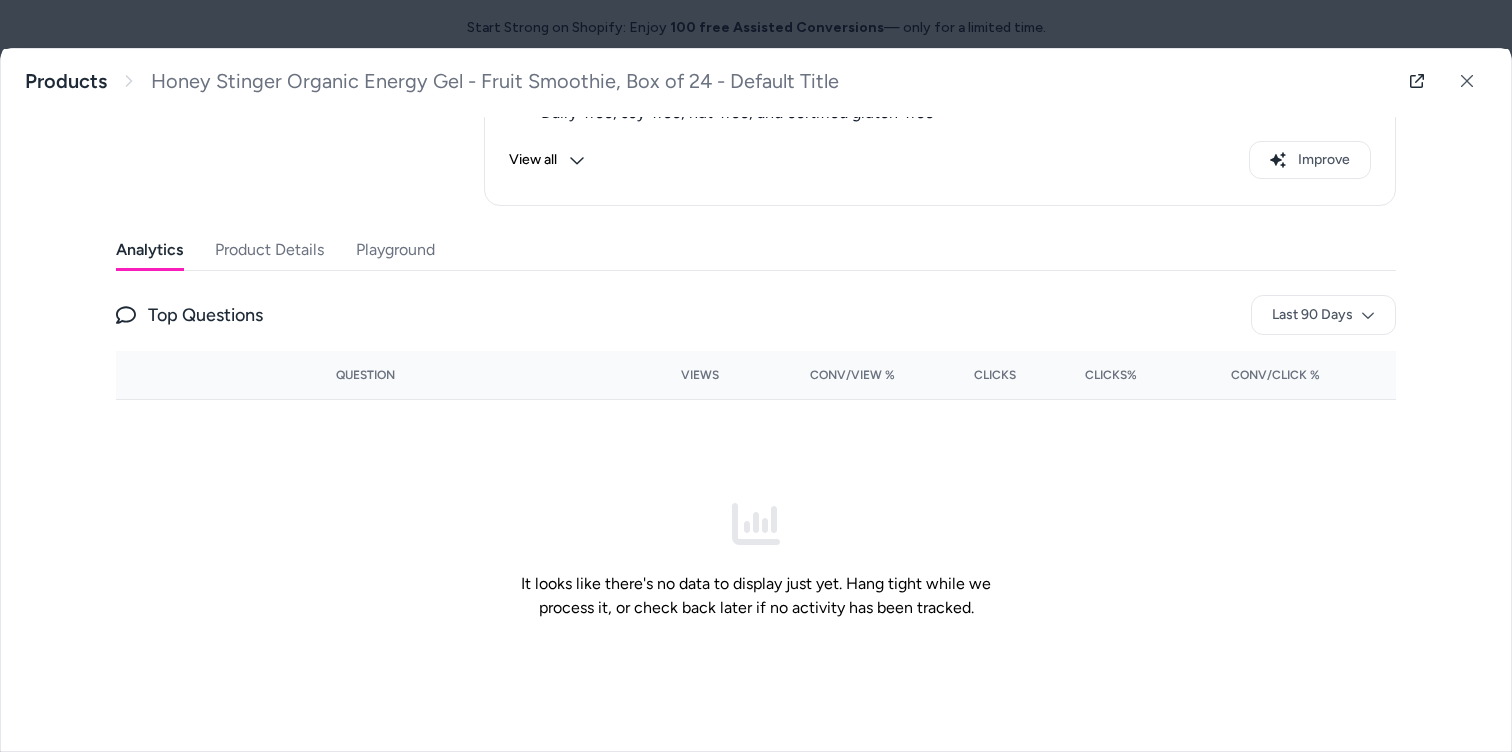 click on "Product Details" at bounding box center [269, 250] 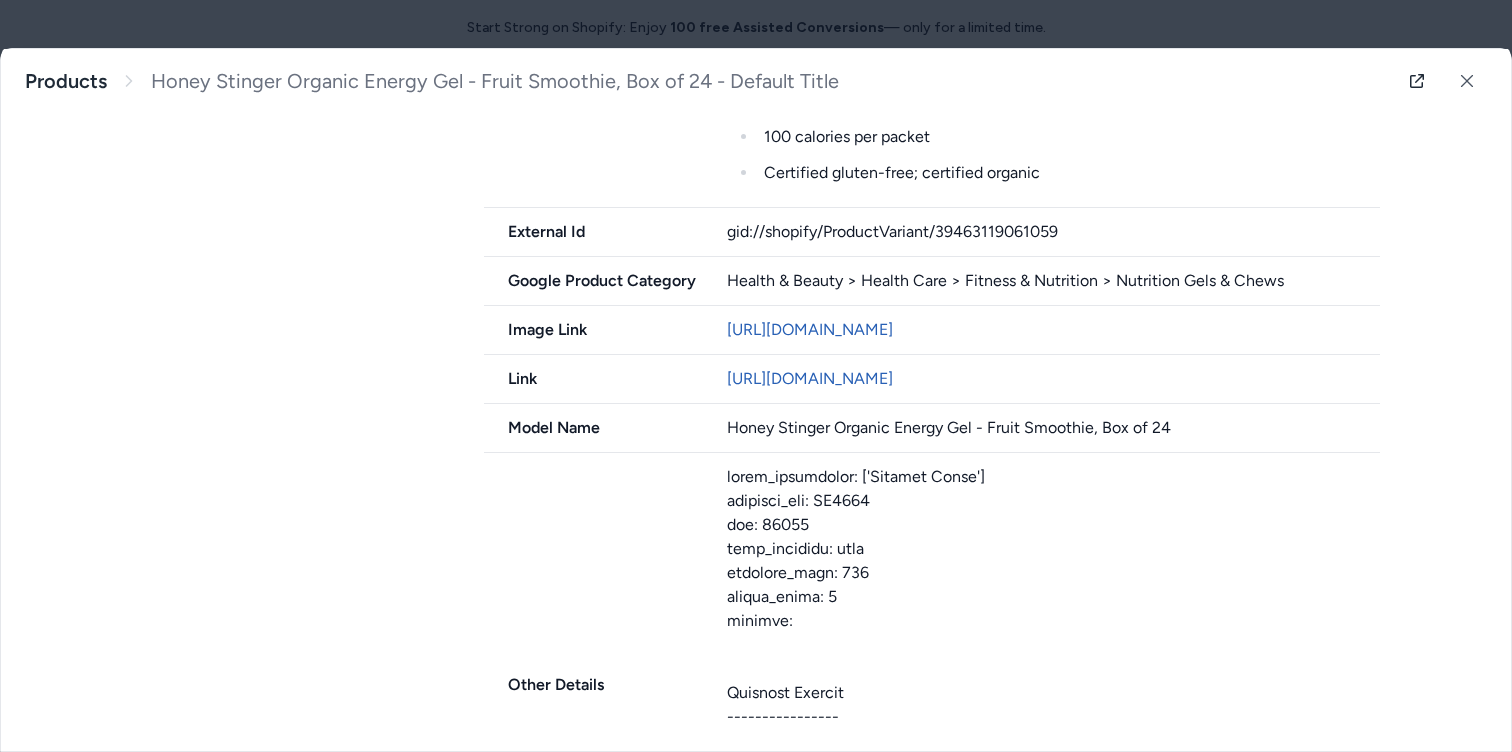 scroll, scrollTop: 867, scrollLeft: 0, axis: vertical 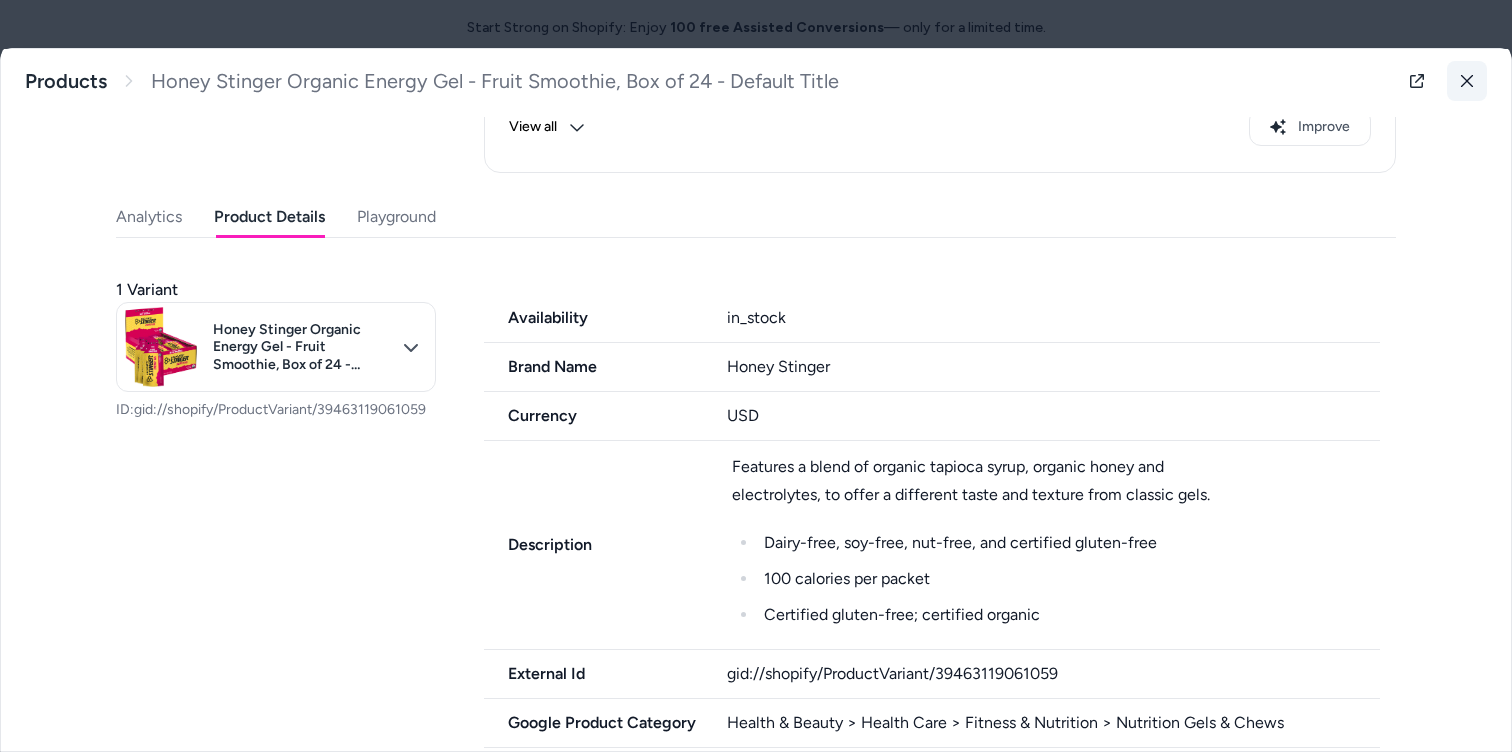 click at bounding box center (1467, 81) 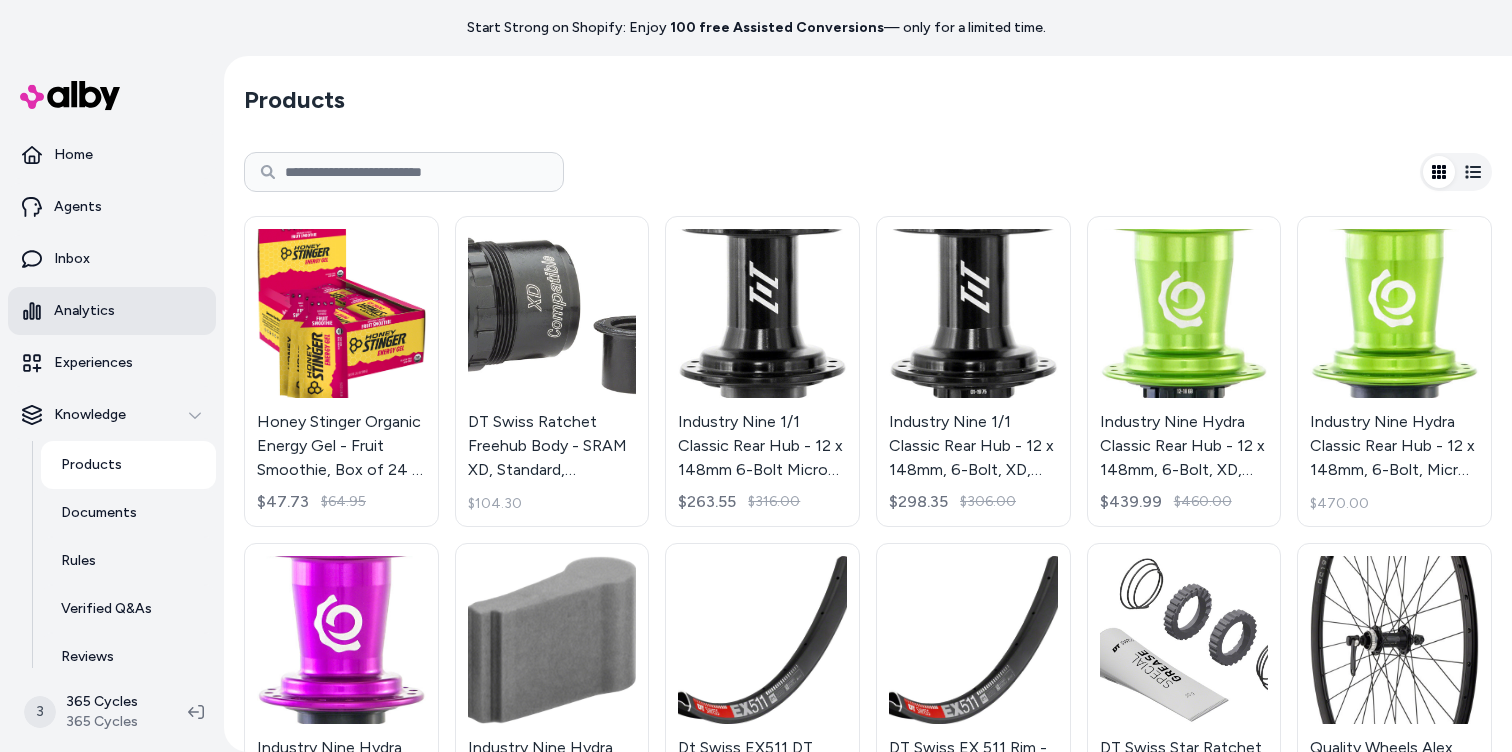 click on "Analytics" at bounding box center [84, 311] 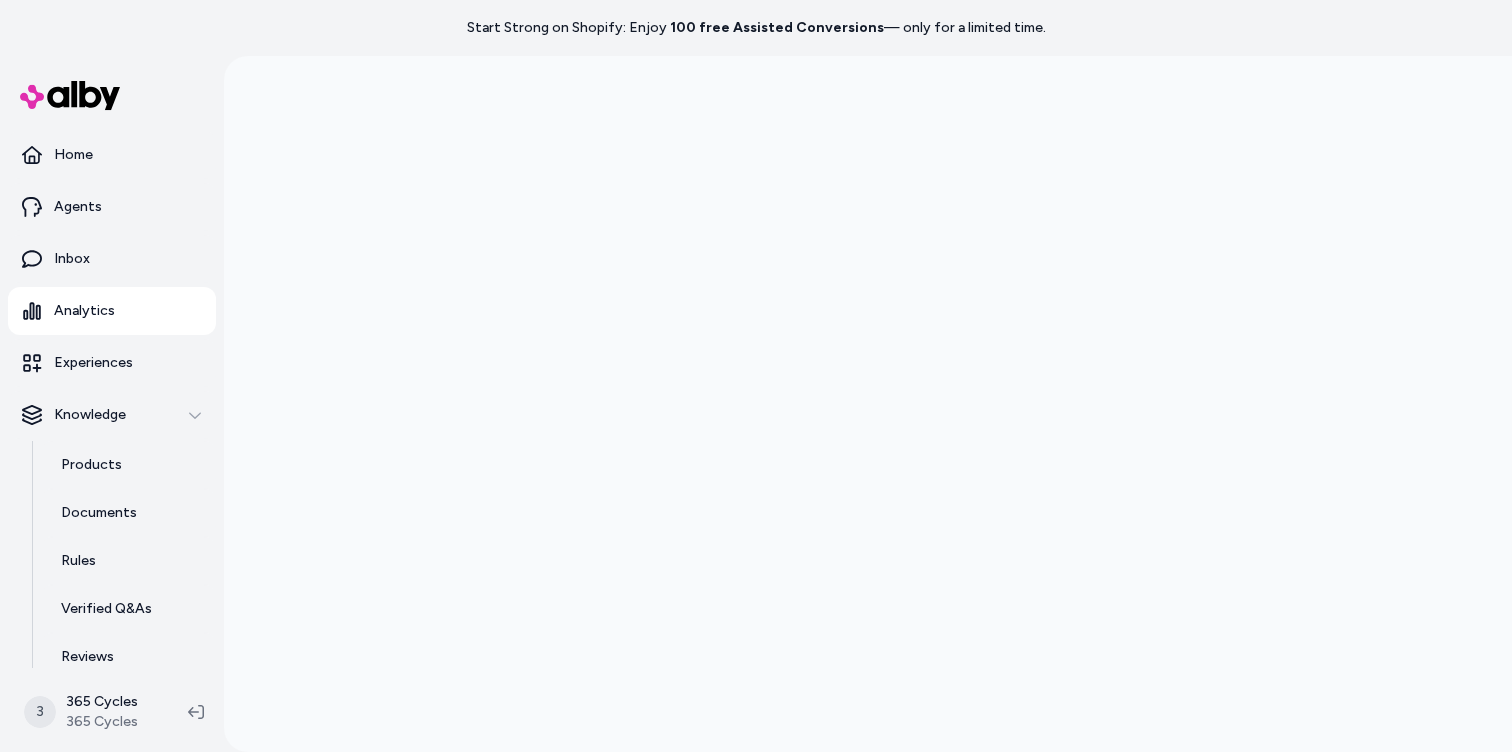 scroll, scrollTop: 42, scrollLeft: 0, axis: vertical 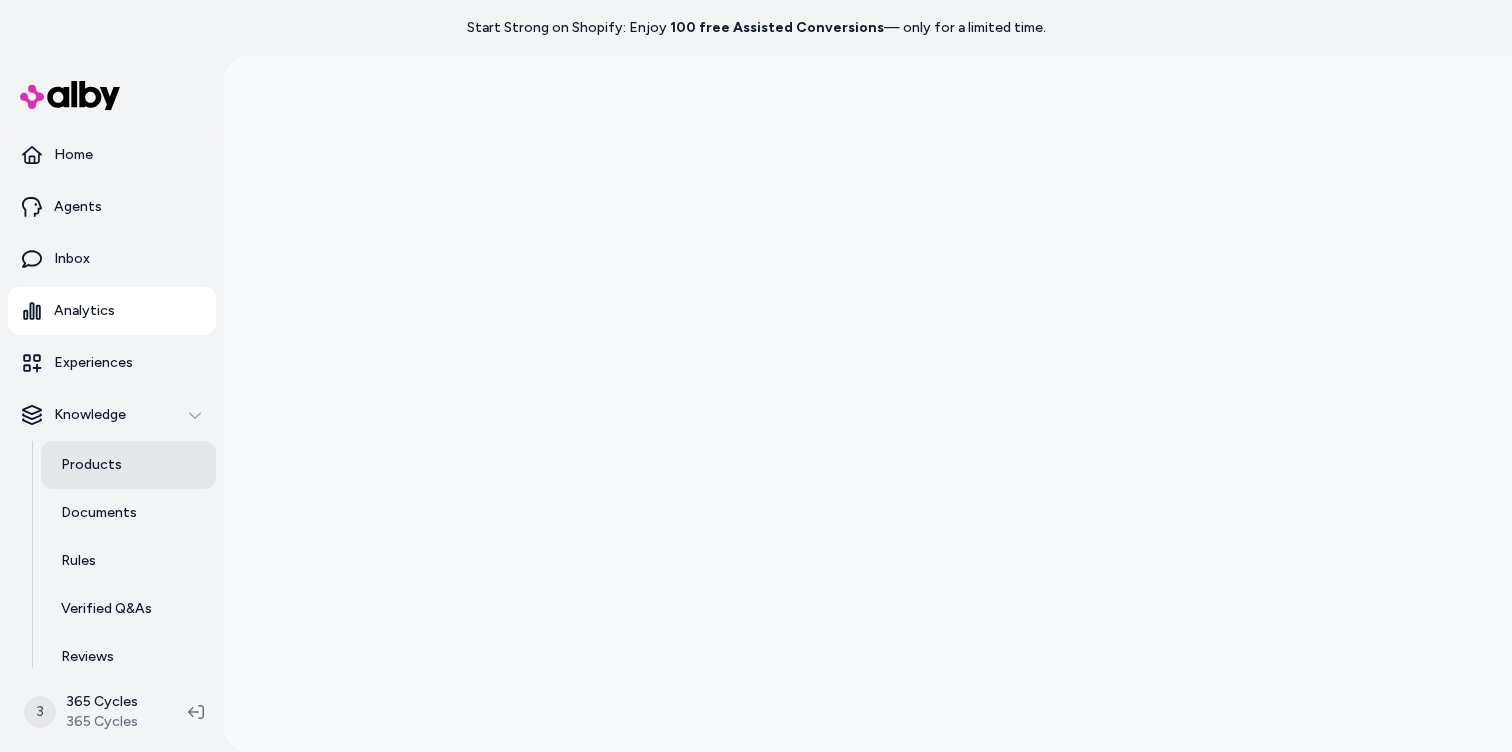 click on "Products" at bounding box center (128, 465) 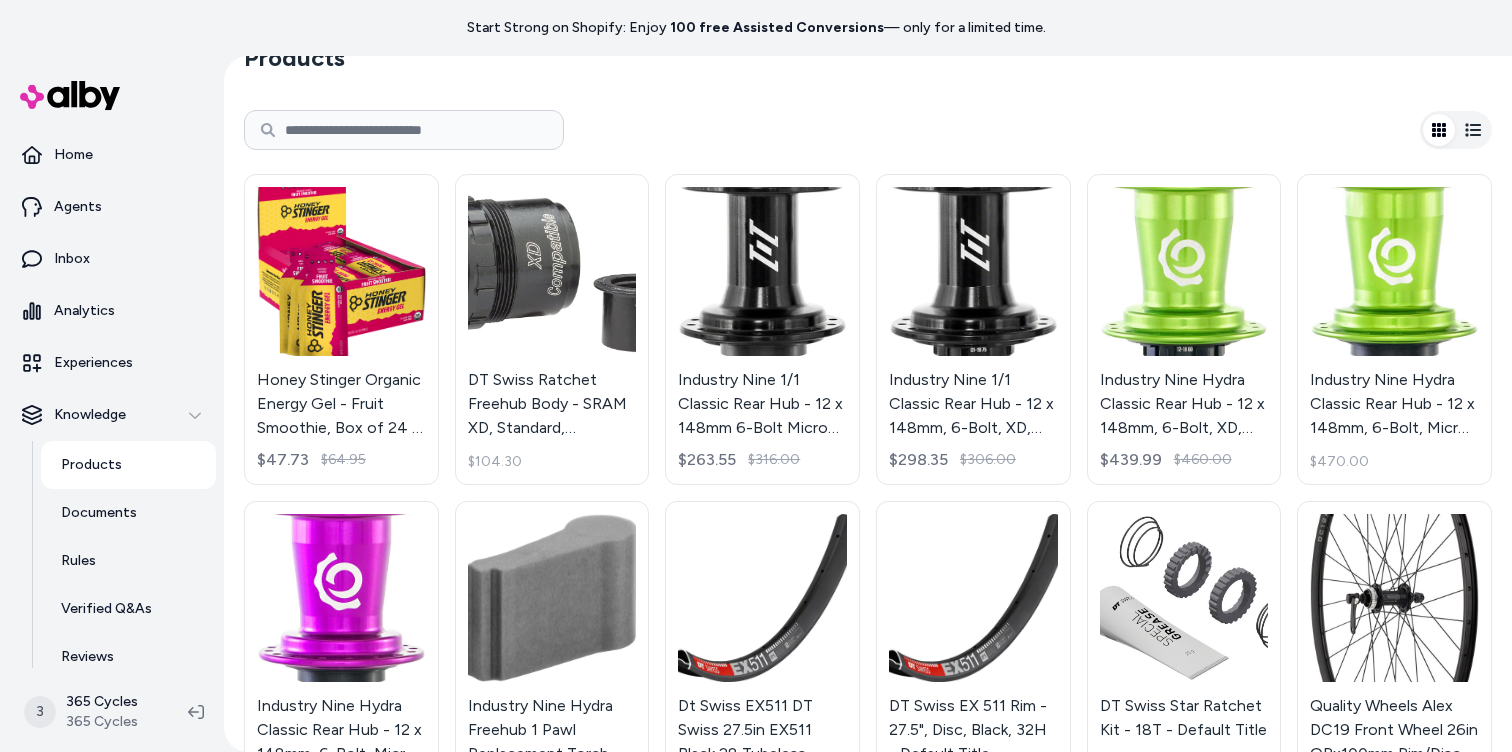 click at bounding box center (404, 130) 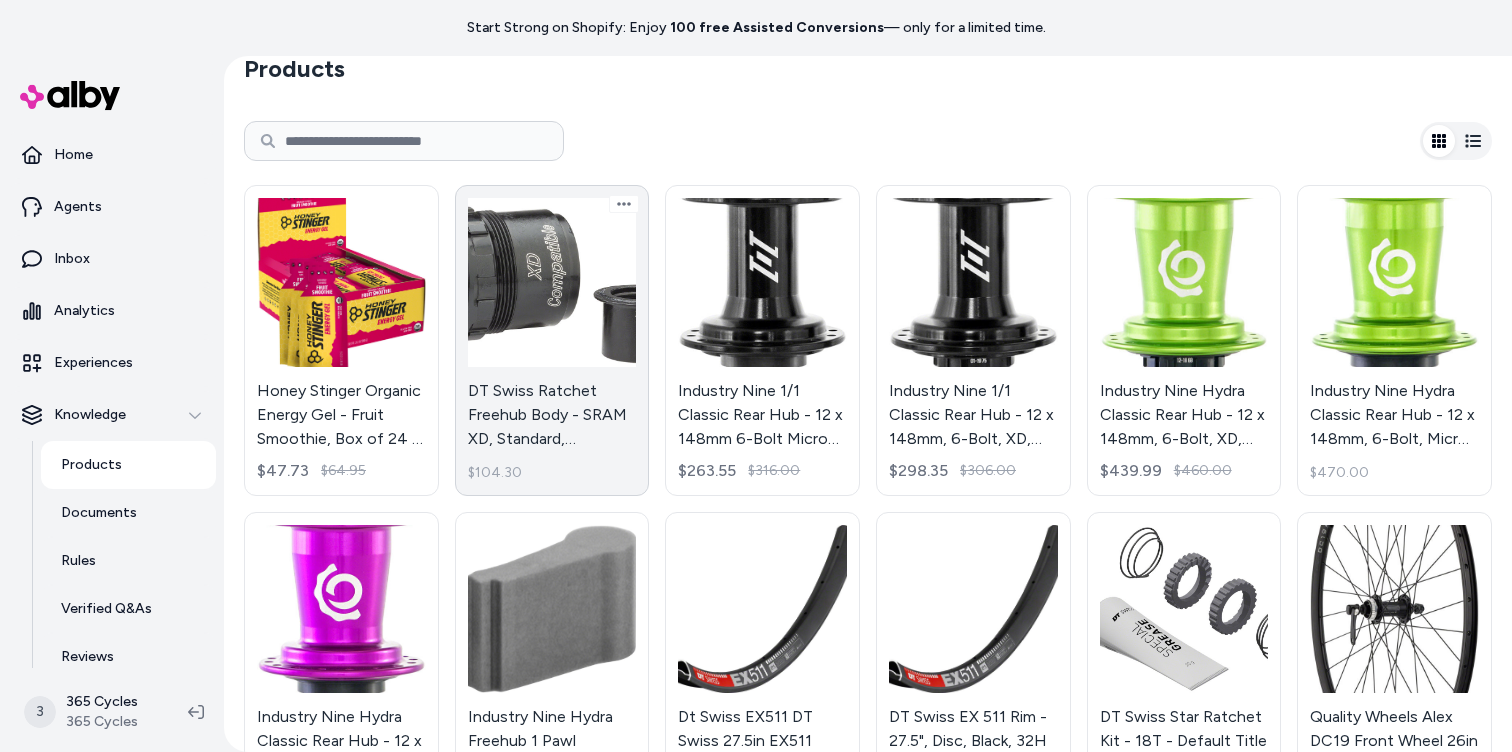 click on "DT Swiss Ratchet Freehub Body - SRAM XD, Standard, Aluminum, Sealed Bearing, Kit w/ End Cap, 12 x 142 mm - Default Title $104.30" at bounding box center (552, 340) 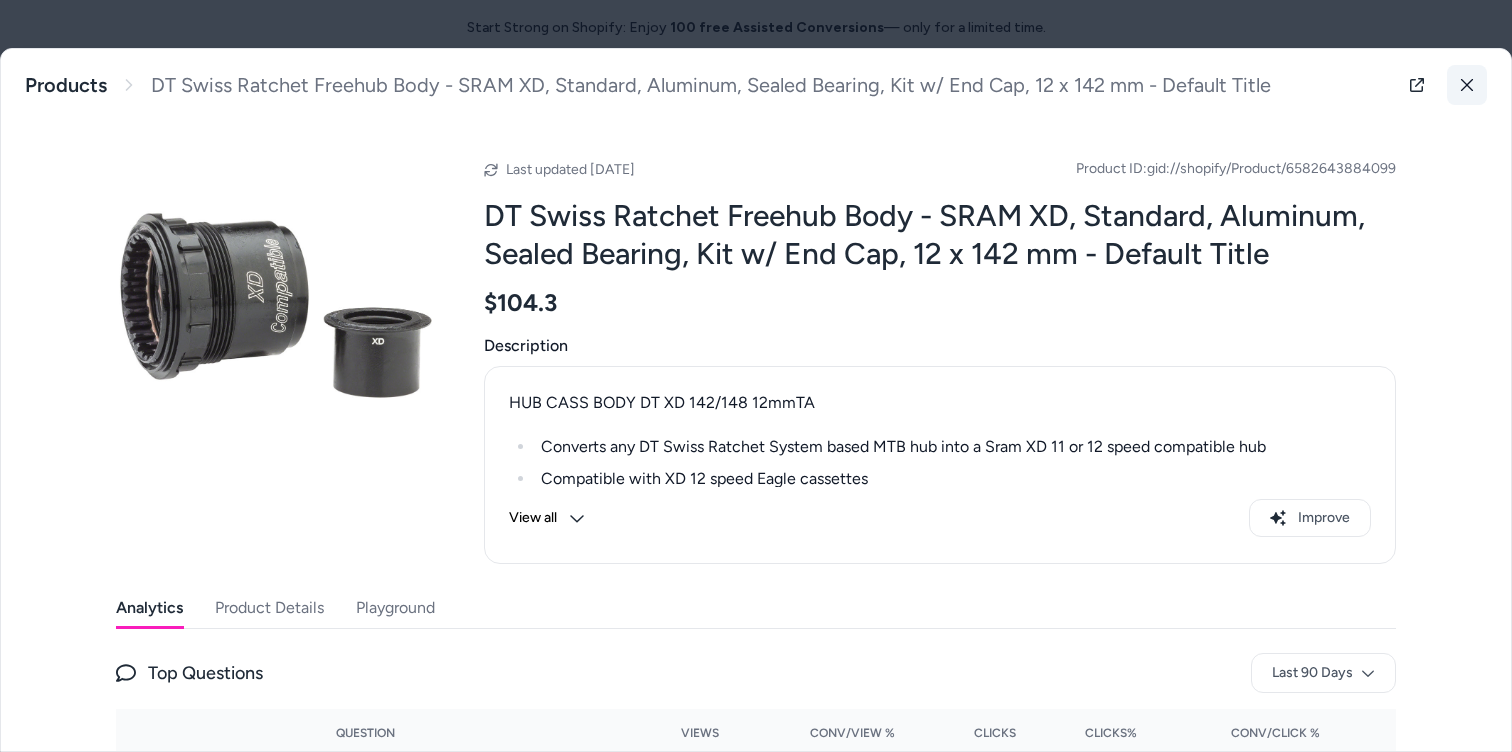 click 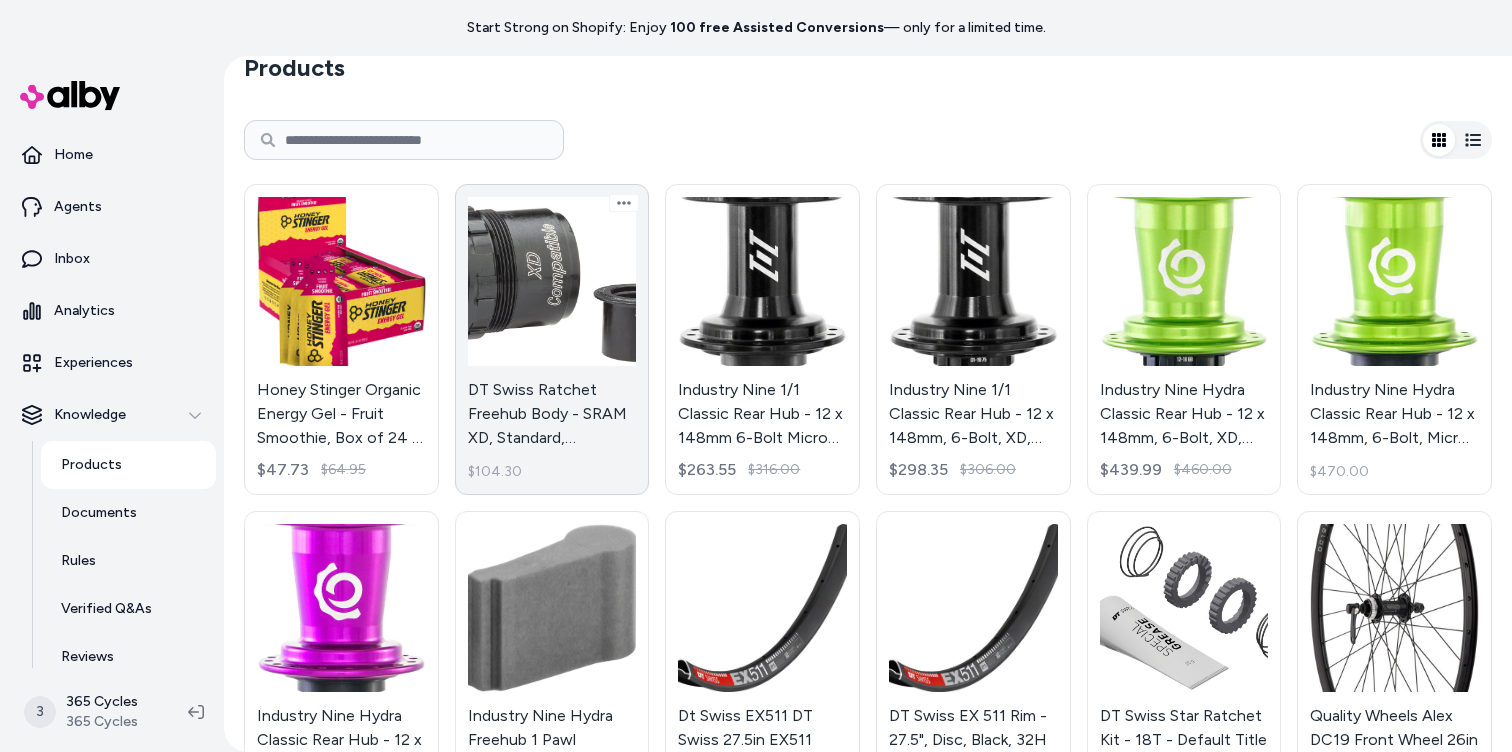 click on "DT Swiss Ratchet Freehub Body - SRAM XD, Standard, Aluminum, Sealed Bearing, Kit w/ End Cap, 12 x 142 mm - Default Title $104.30" at bounding box center [552, 339] 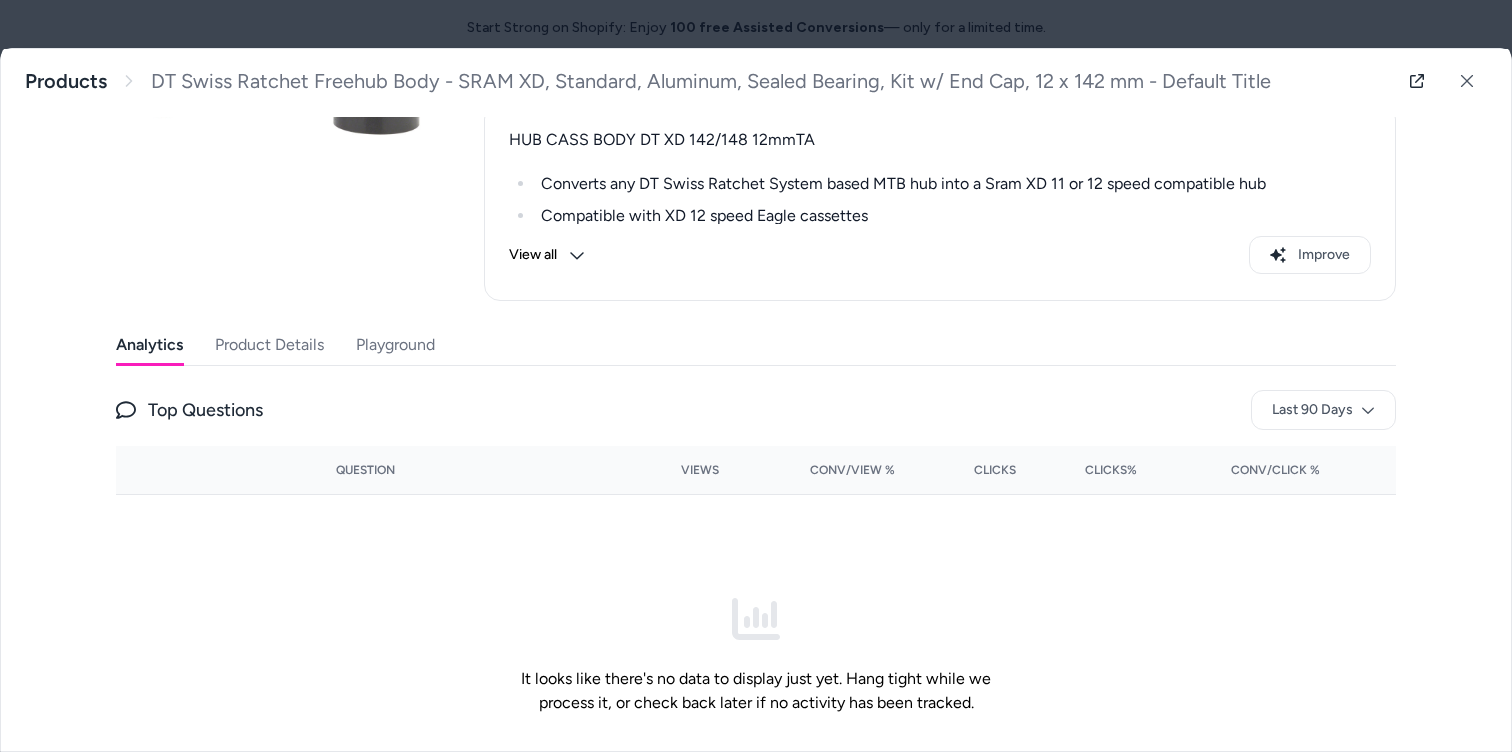 scroll, scrollTop: 273, scrollLeft: 0, axis: vertical 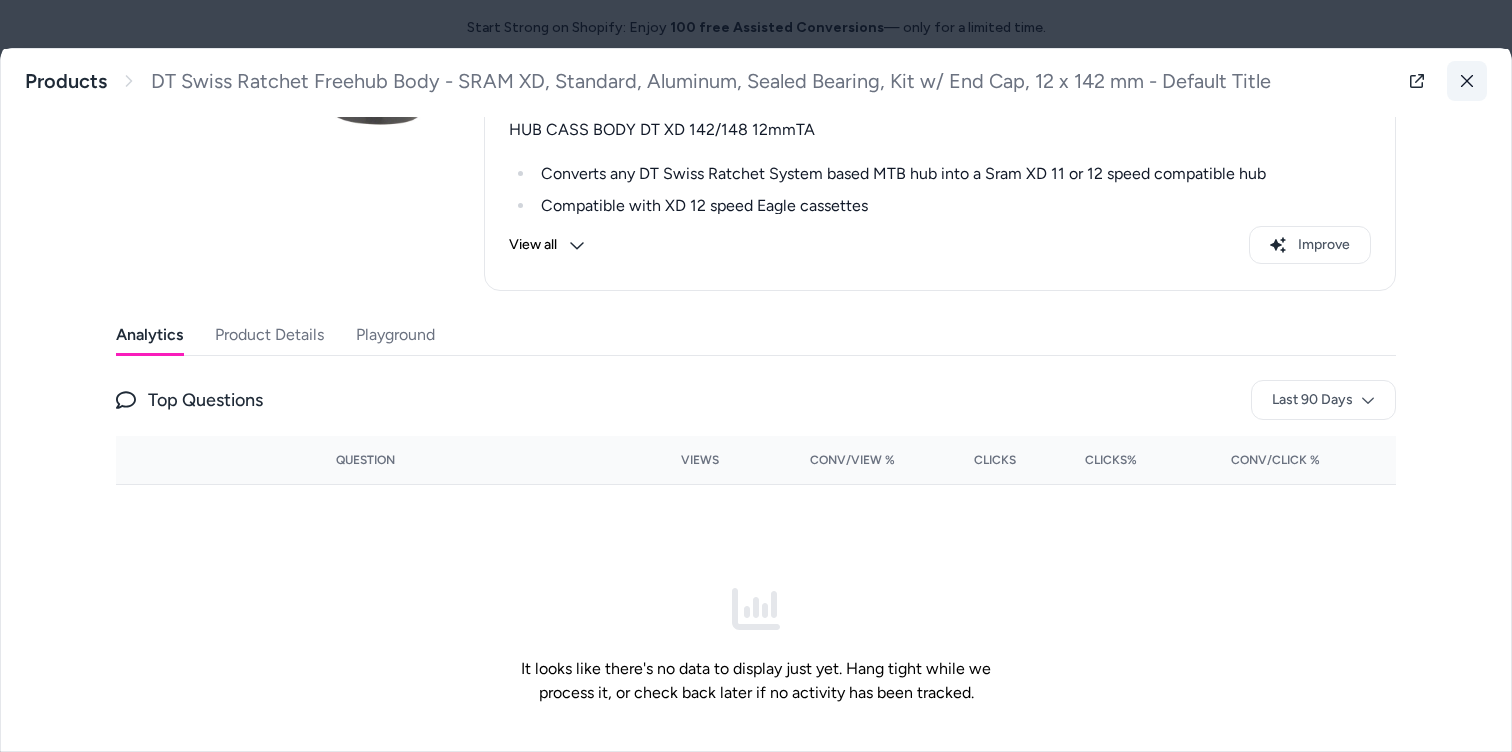 click 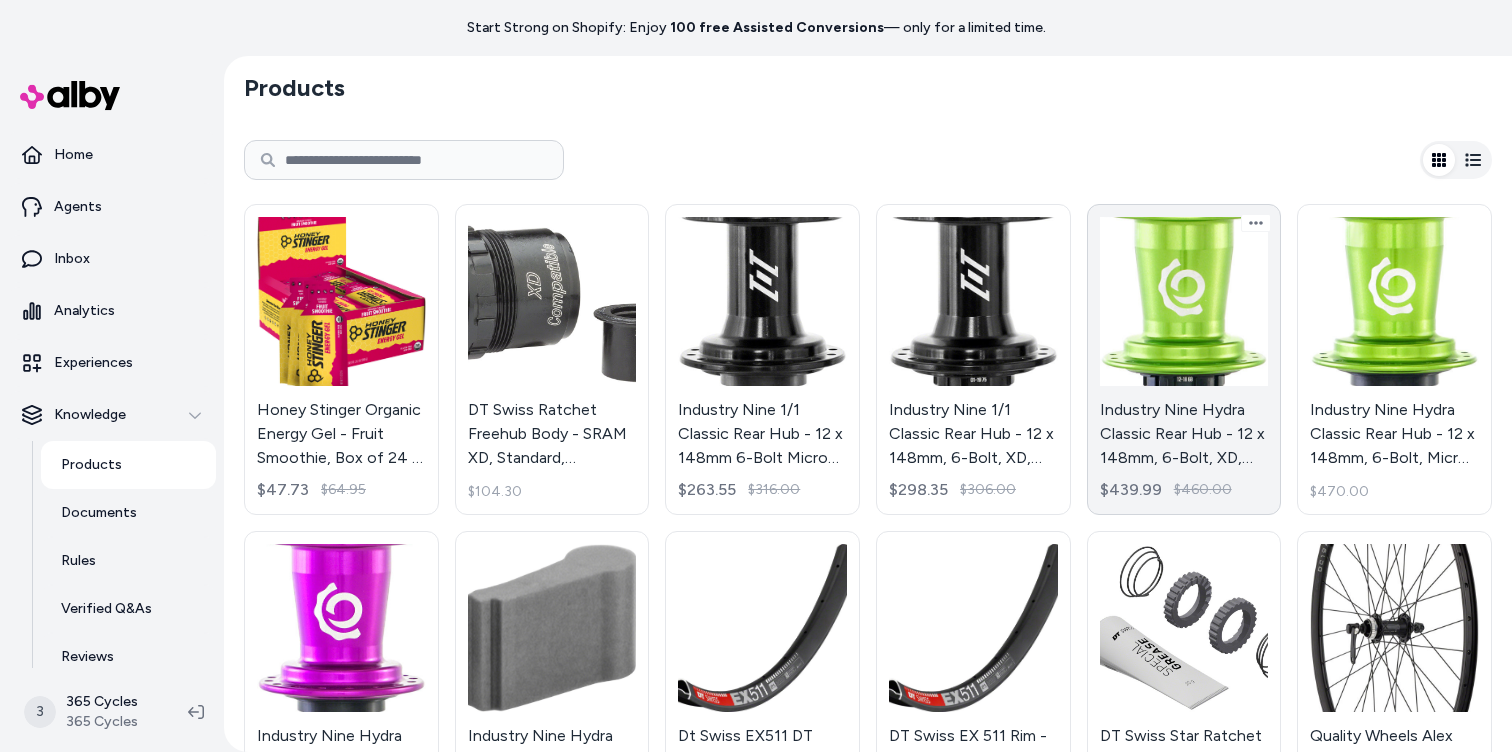 scroll, scrollTop: 0, scrollLeft: 0, axis: both 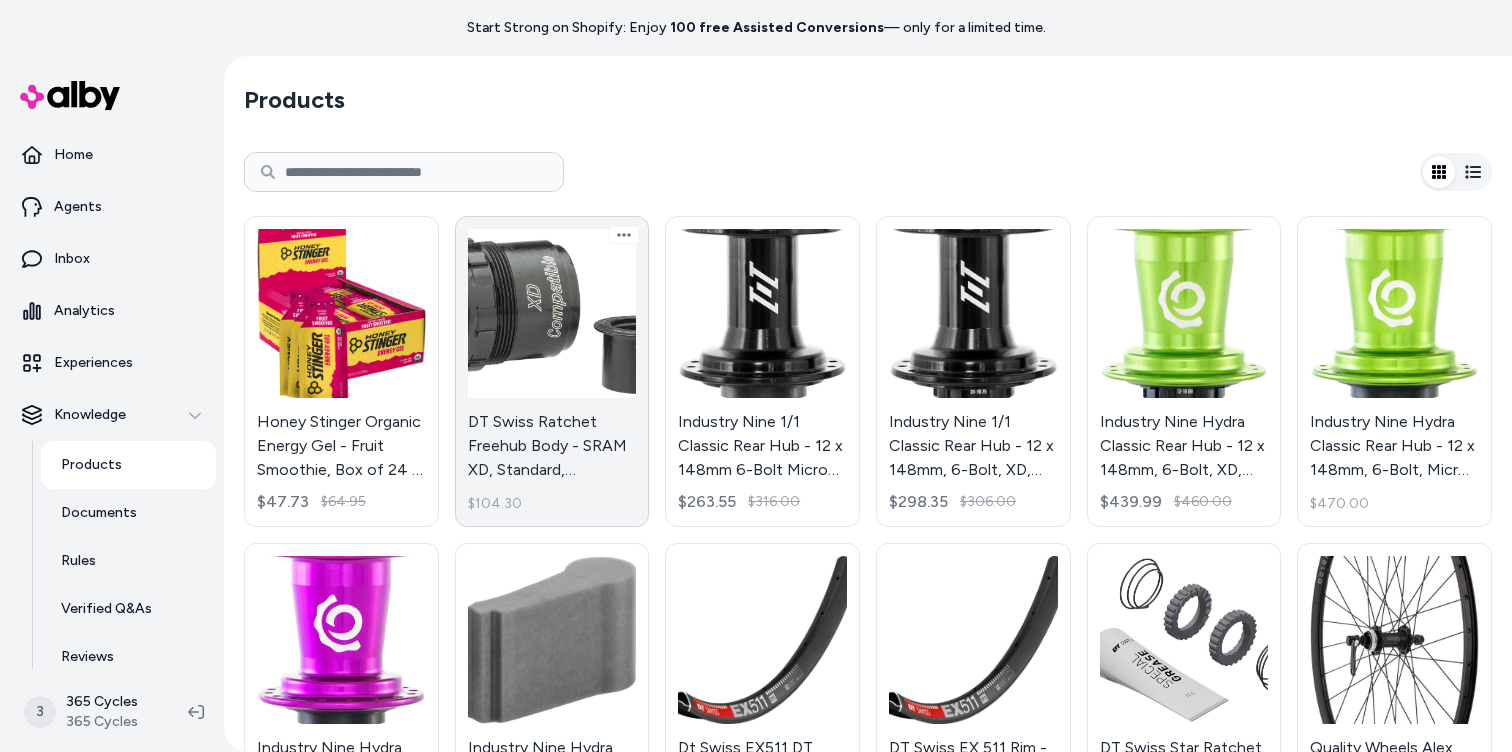 click on "DT Swiss Ratchet Freehub Body - SRAM XD, Standard, Aluminum, Sealed Bearing, Kit w/ End Cap, 12 x 142 mm - Default Title $104.30" at bounding box center (552, 371) 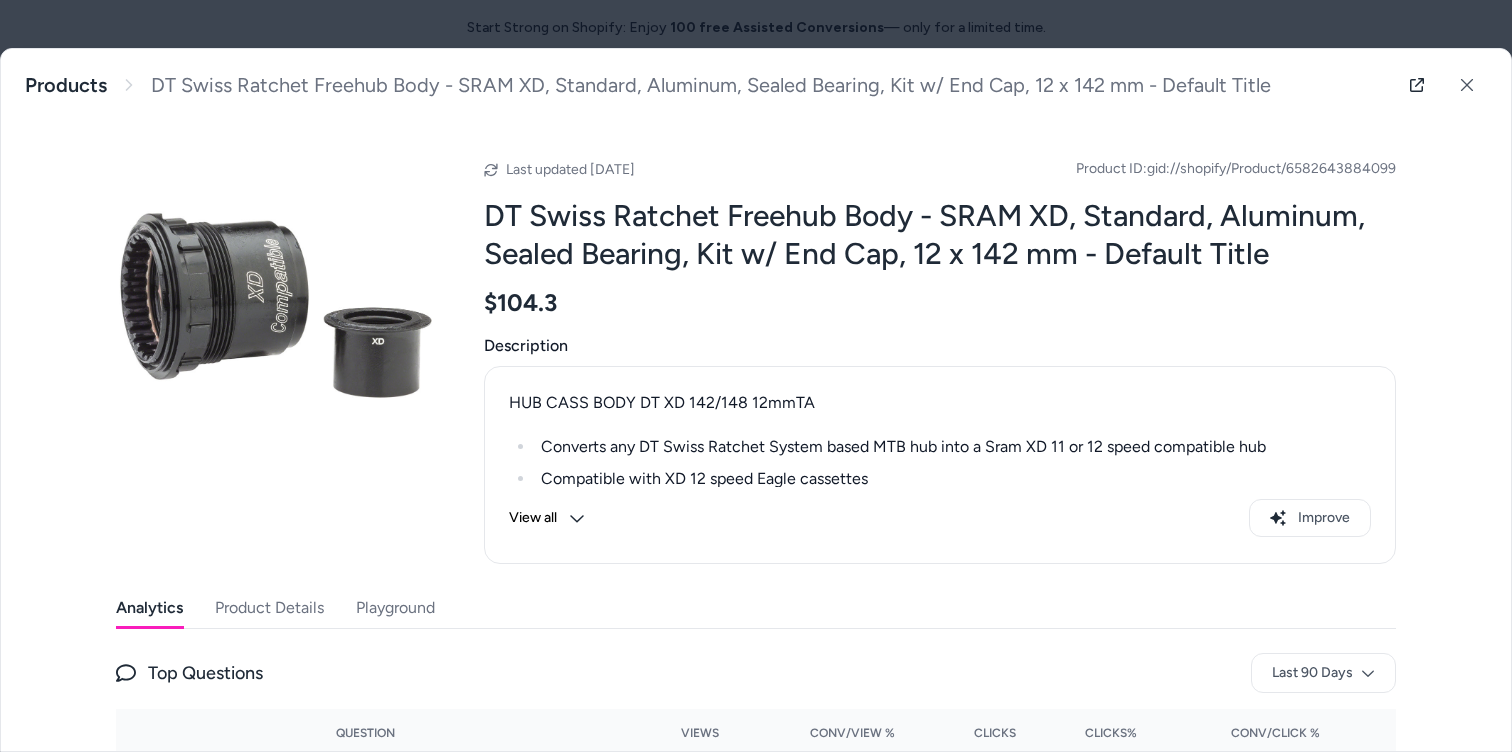 drag, startPoint x: 1396, startPoint y: 168, endPoint x: 1178, endPoint y: 179, distance: 218.27734 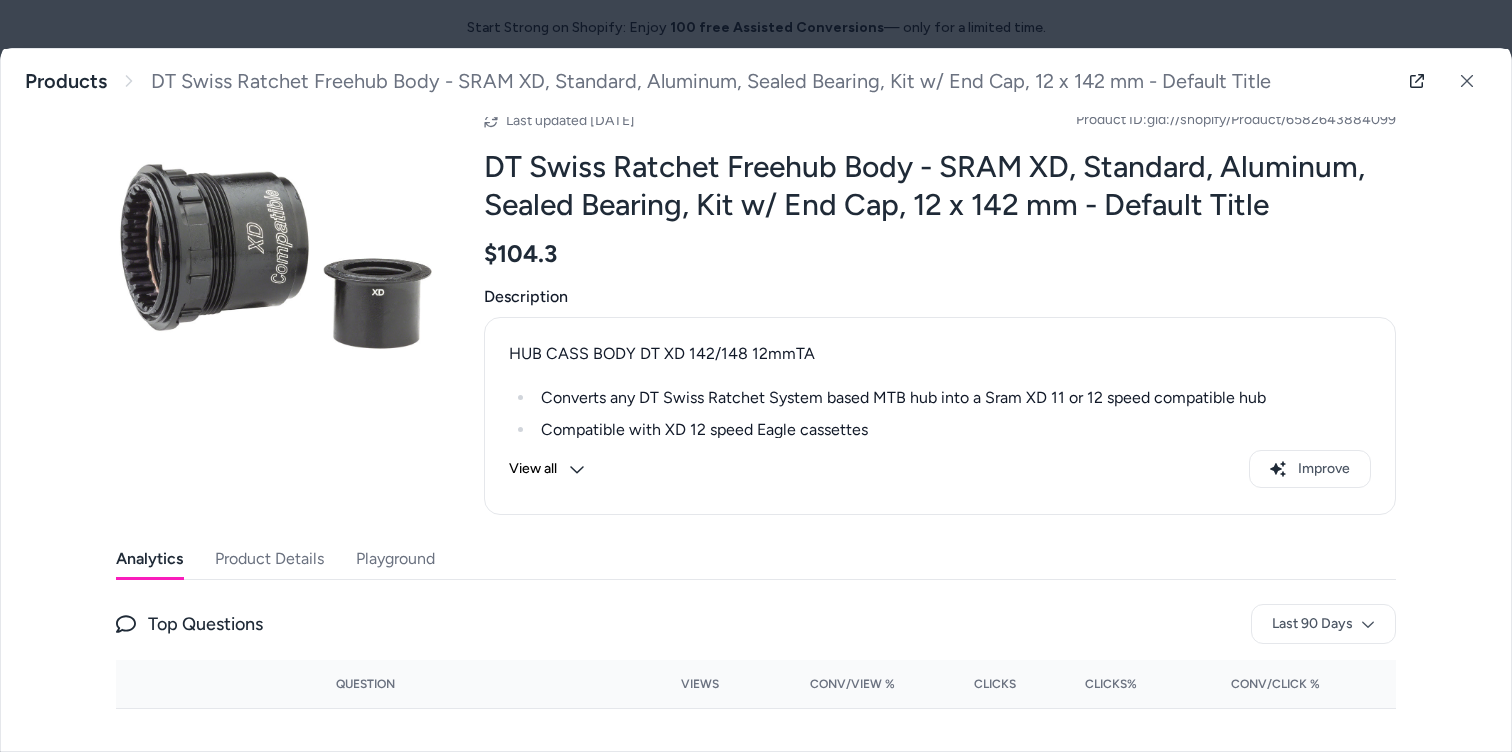 scroll, scrollTop: 52, scrollLeft: 0, axis: vertical 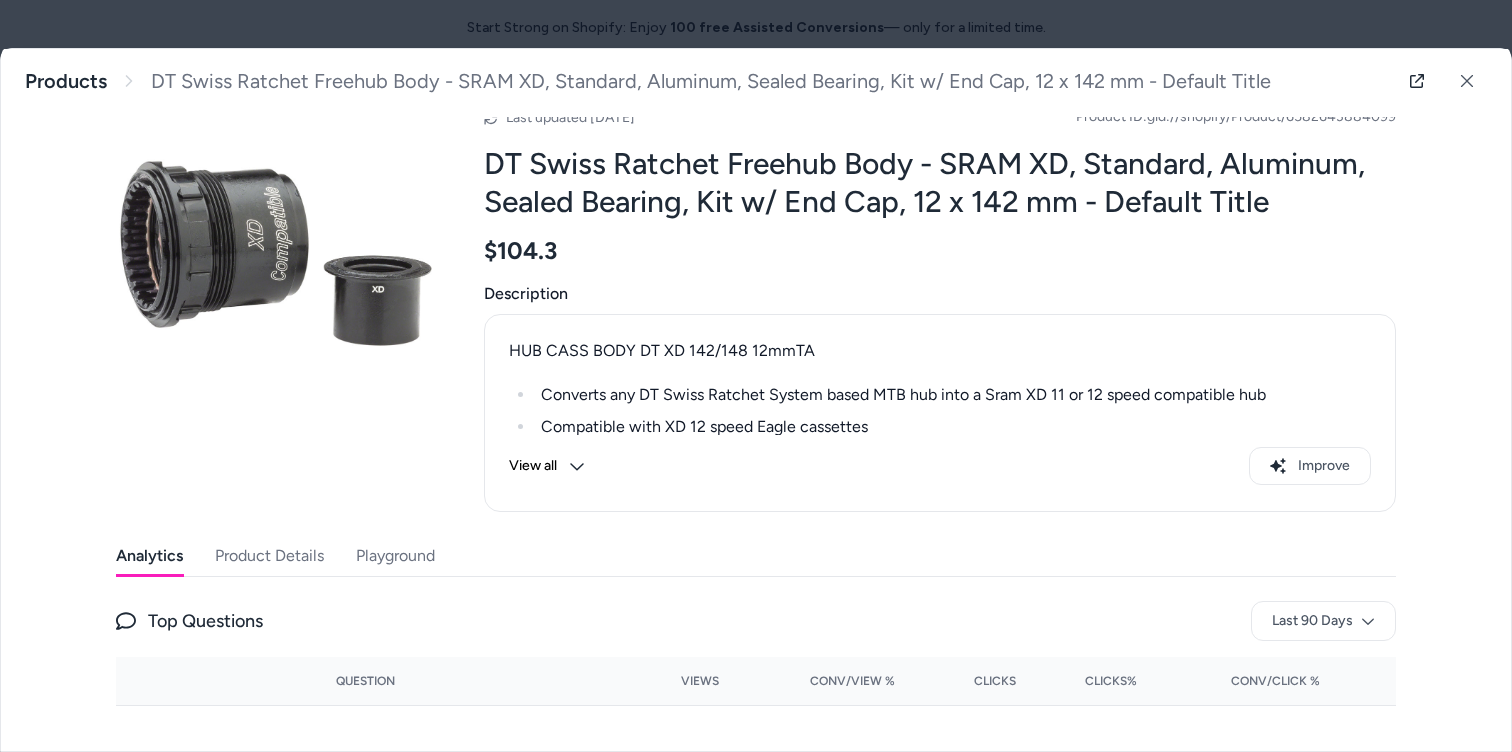 click 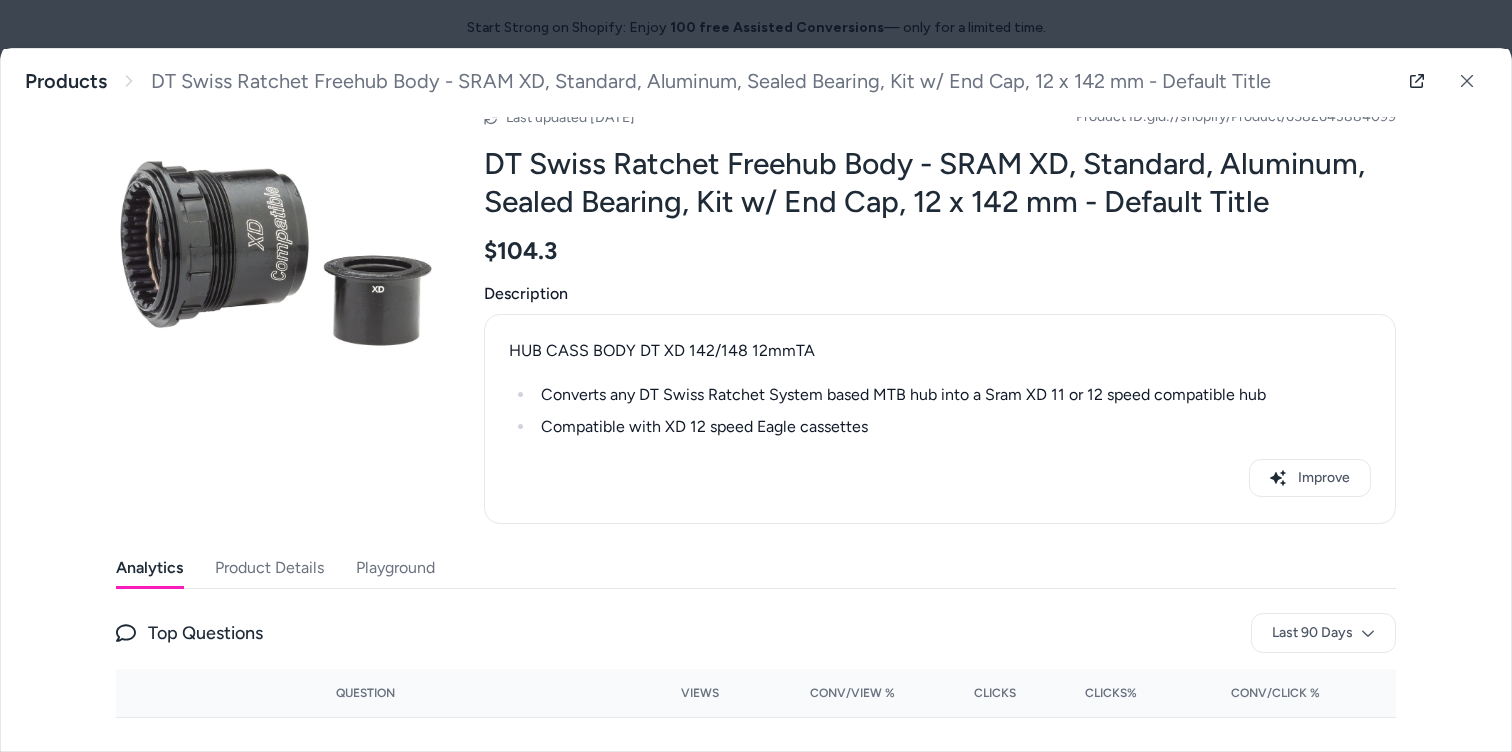 scroll, scrollTop: 0, scrollLeft: 0, axis: both 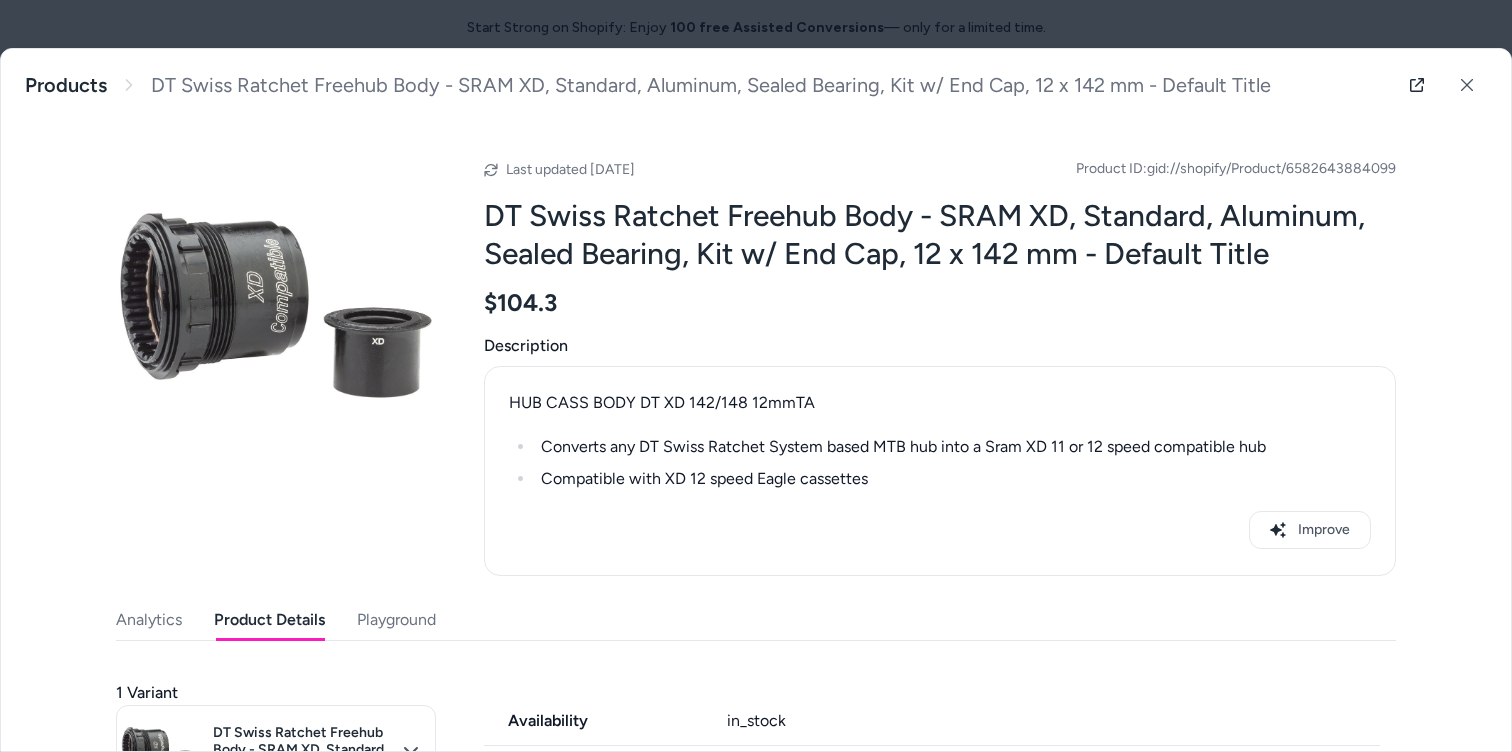 drag, startPoint x: 258, startPoint y: 626, endPoint x: 346, endPoint y: 595, distance: 93.30059 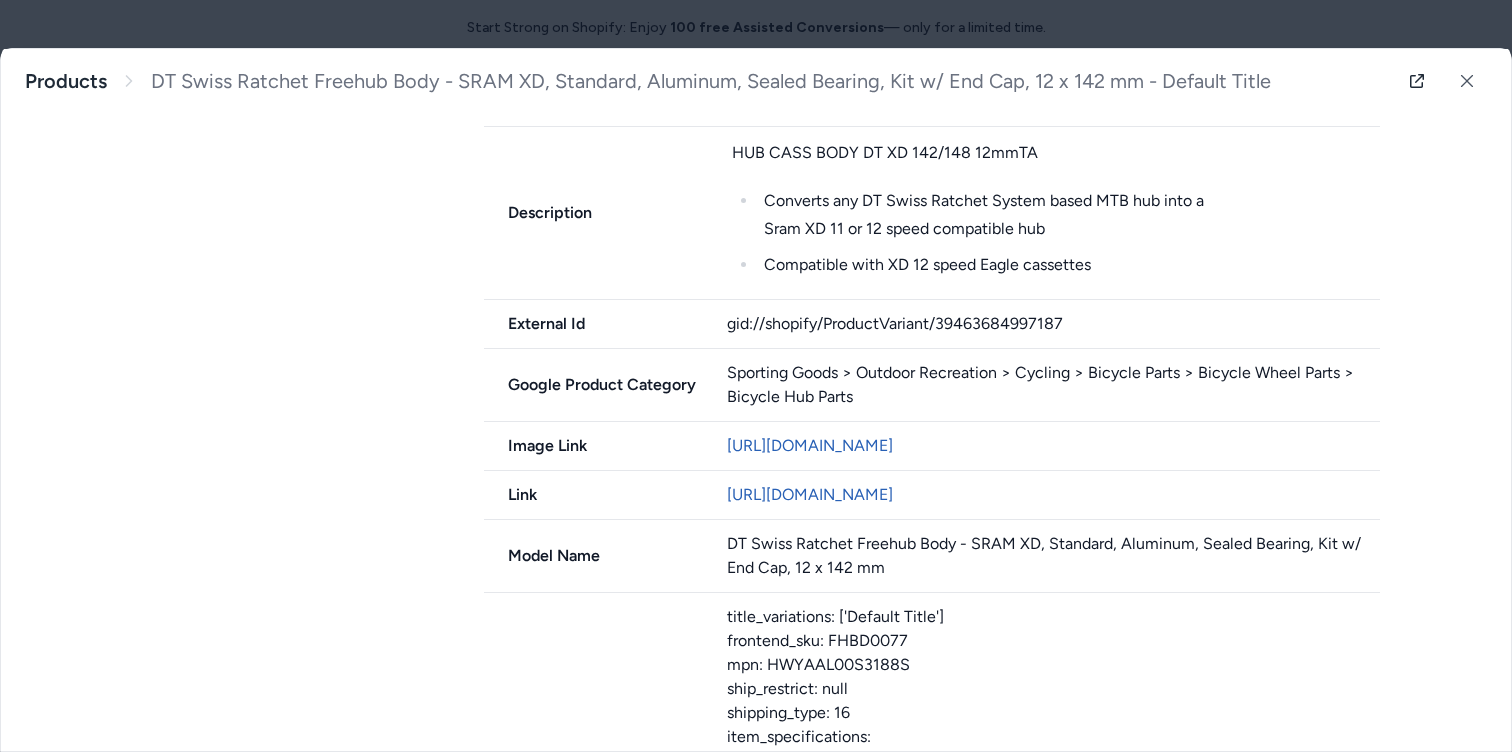 scroll, scrollTop: 1133, scrollLeft: 0, axis: vertical 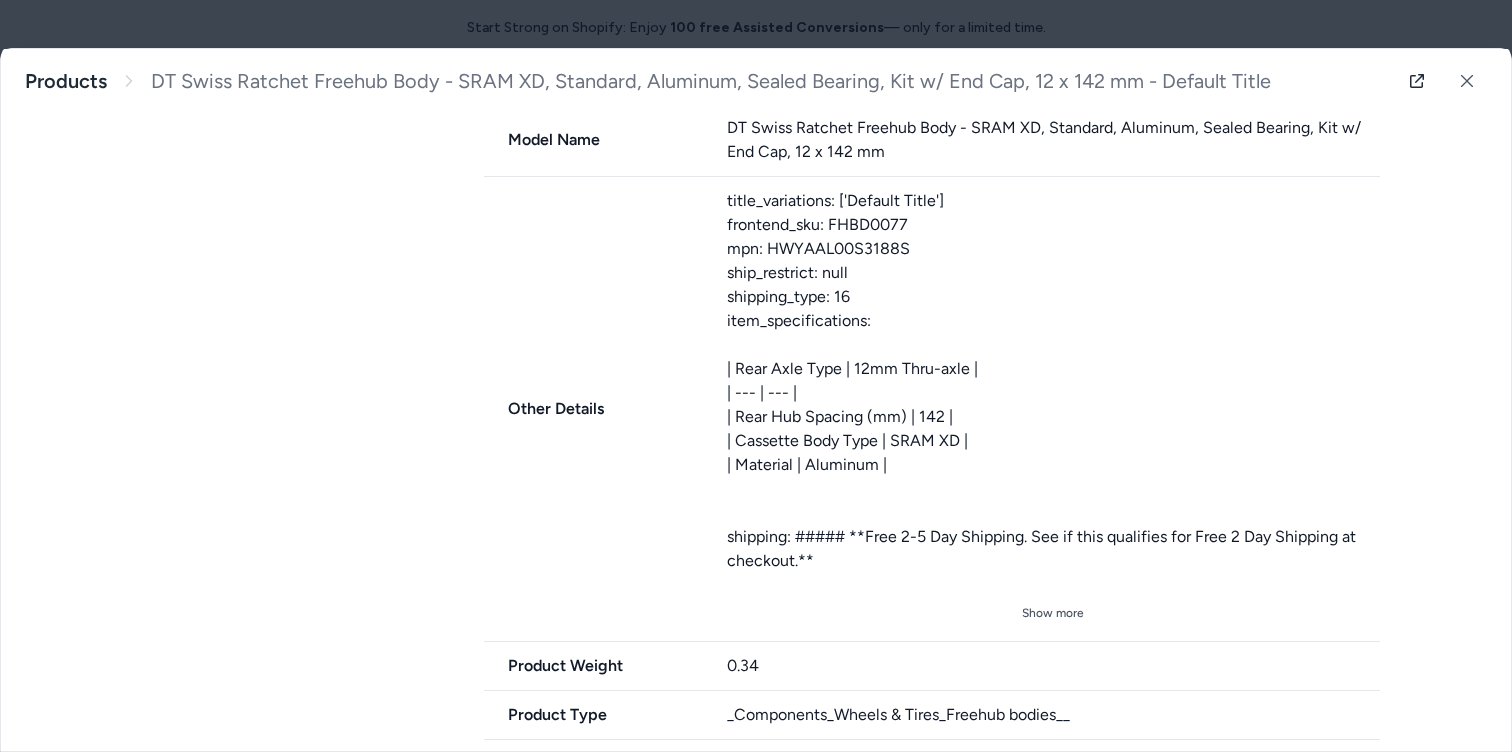 click on "title_variations: ['Default Title']
frontend_sku: FHBD0077
mpn: HWYAAL00S3188S
ship_restrict: null
shipping_type: 16
item_specifications:
| Rear Axle Type | 12mm Thru-axle |
| --- | --- |
| Rear Hub Spacing (mm) | 142 |
| Cassette Body Type | SRAM XD |
| Material | Aluminum |
shipping: ##### **Free 2-5 Day Shipping. See if this qualifies for Free 2 Day Shipping at checkout.**
- Orders placed before 12:00 PM EST ship same day, but during peak/holiday season or depending on inventory location, handling time can take up to 48 hours.
- If you have questions regarding shipping estimates, please contact us before placing your order.
- Please note, there is a direct signature requirement for all orders over $500.
custom_label_3: 40
color: Black
size: 12mm TA
age: Adults
gender: Unisex
google_custom_label_3: cheapest\_products\_Feb\_
productrecommendations: ['gid://shopify/Product/7398098337859', 'gid://shopify/Product/7399061487683']" at bounding box center (1054, 389) 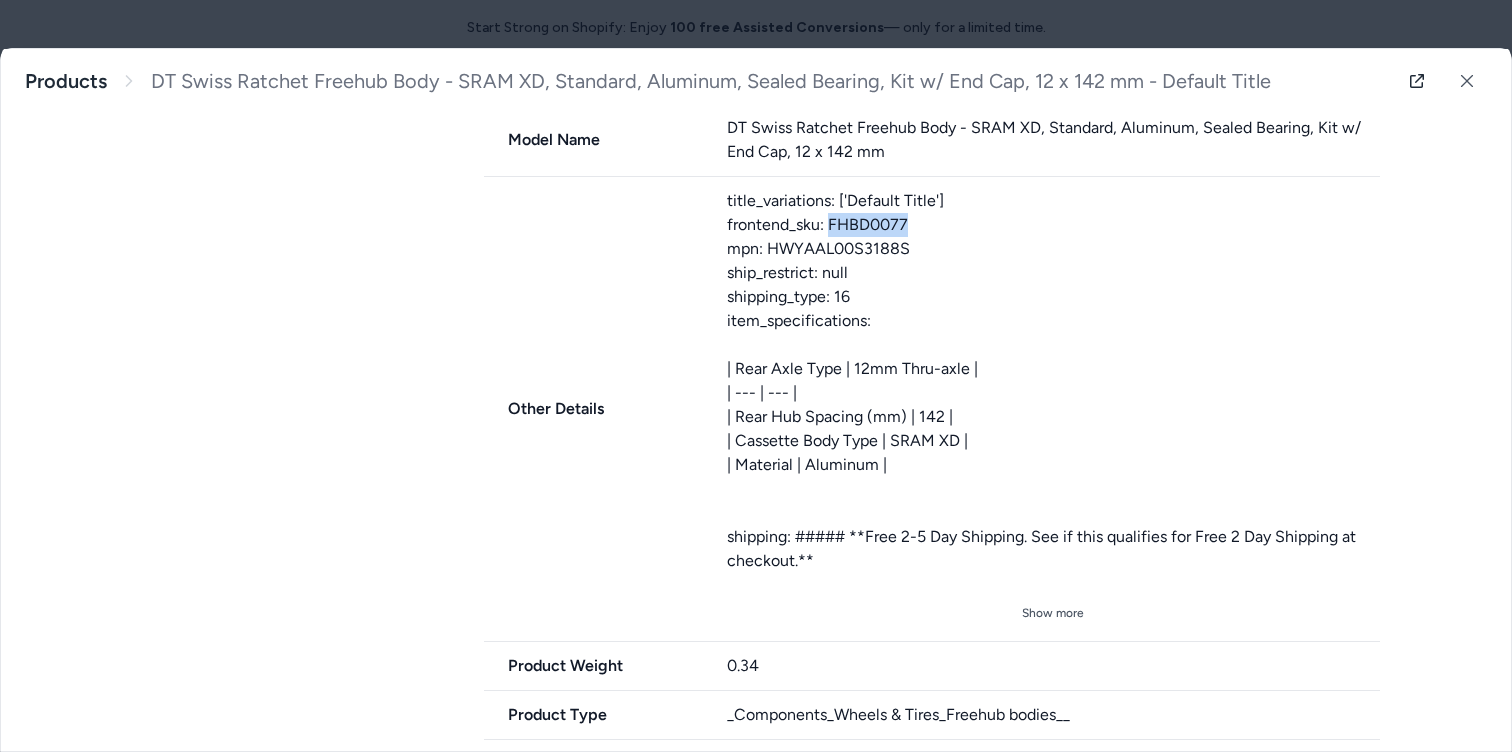 click on "title_variations: ['Default Title']
frontend_sku: FHBD0077
mpn: HWYAAL00S3188S
ship_restrict: null
shipping_type: 16
item_specifications:
| Rear Axle Type | 12mm Thru-axle |
| --- | --- |
| Rear Hub Spacing (mm) | 142 |
| Cassette Body Type | SRAM XD |
| Material | Aluminum |
shipping: ##### **Free 2-5 Day Shipping. See if this qualifies for Free 2 Day Shipping at checkout.**
- Orders placed before 12:00 PM EST ship same day, but during peak/holiday season or depending on inventory location, handling time can take up to 48 hours.
- If you have questions regarding shipping estimates, please contact us before placing your order.
- Please note, there is a direct signature requirement for all orders over $500.
custom_label_3: 40
color: Black
size: 12mm TA
age: Adults
gender: Unisex
google_custom_label_3: cheapest\_products\_Feb\_
productrecommendations: ['gid://shopify/Product/7398098337859', 'gid://shopify/Product/7399061487683']" at bounding box center [1054, 389] 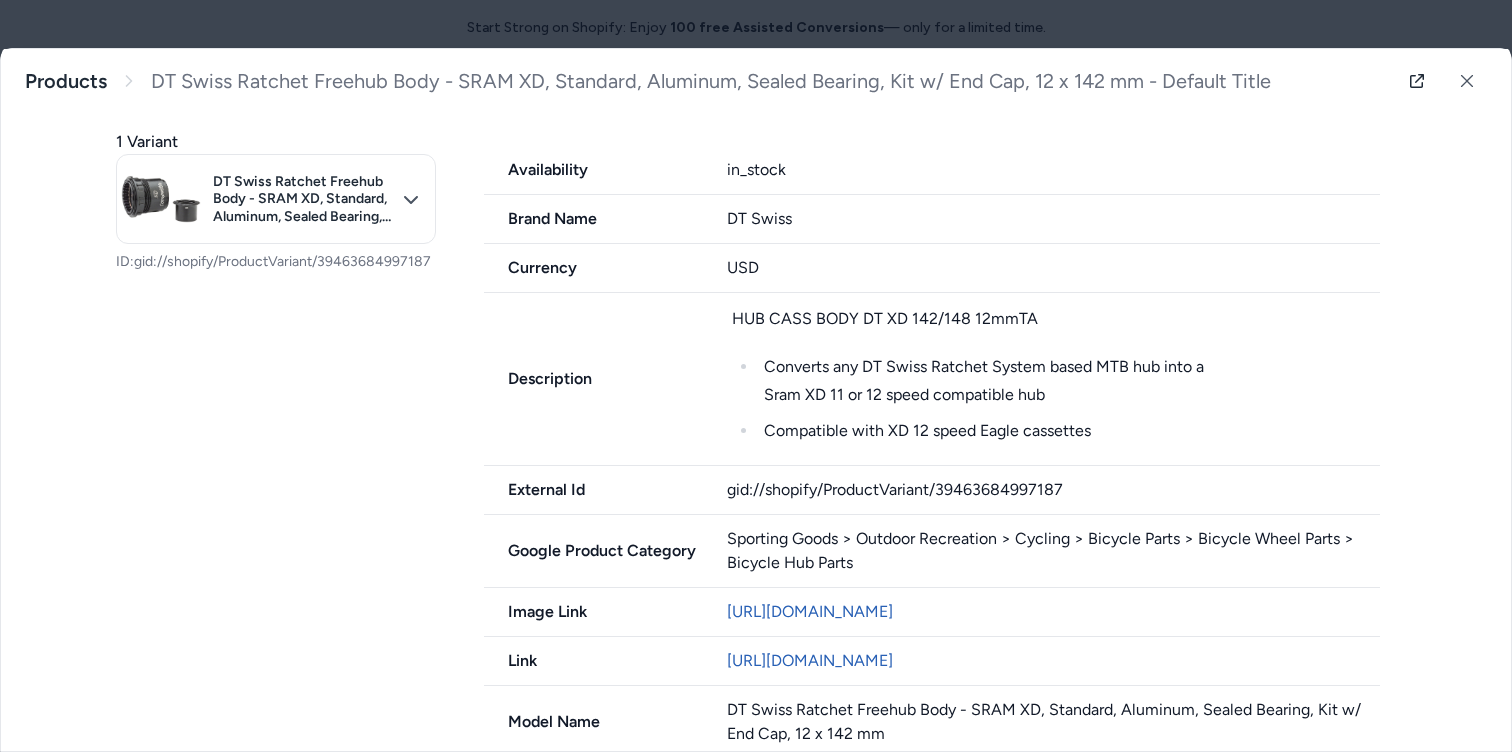 scroll, scrollTop: 0, scrollLeft: 0, axis: both 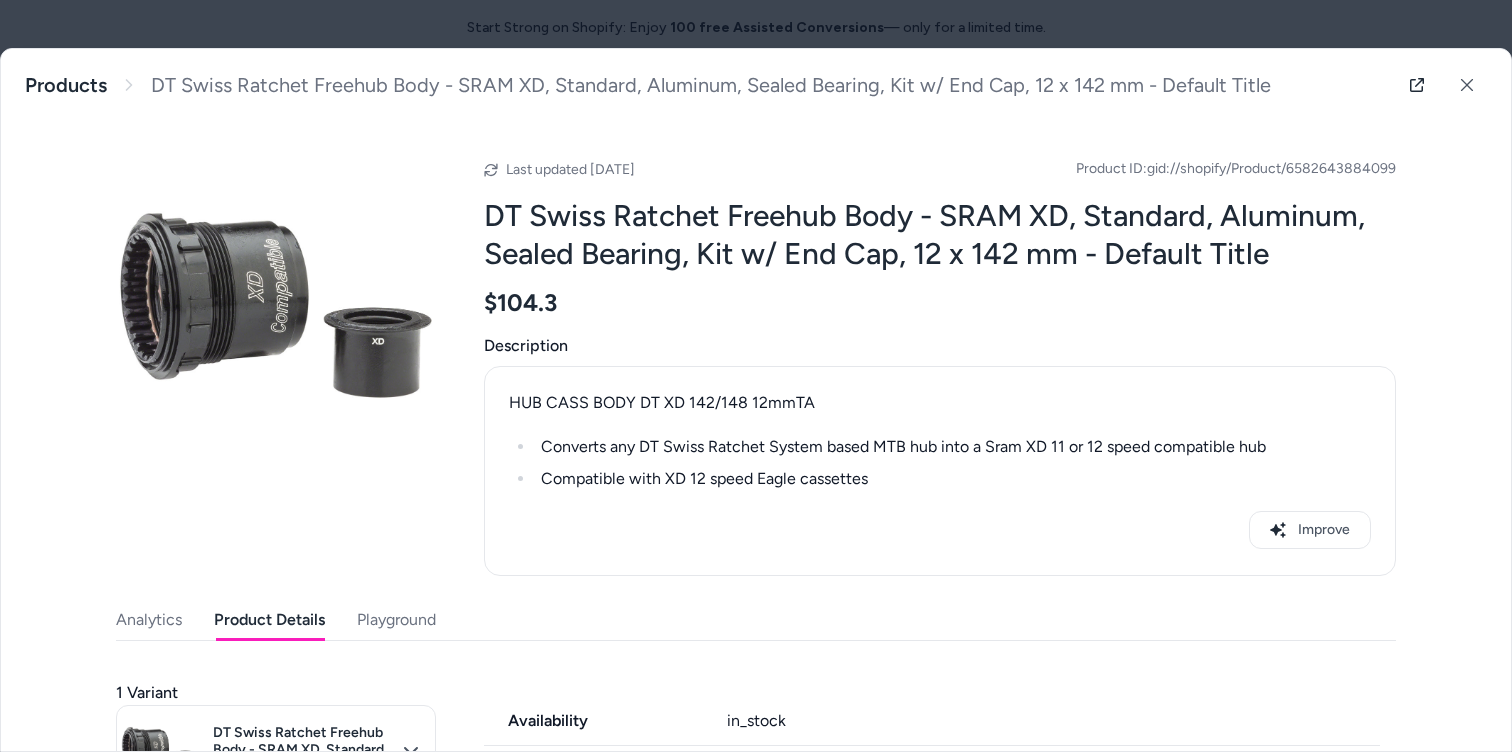 click on "Product ID:  gid://shopify/Product/6582643884099" at bounding box center (1236, 169) 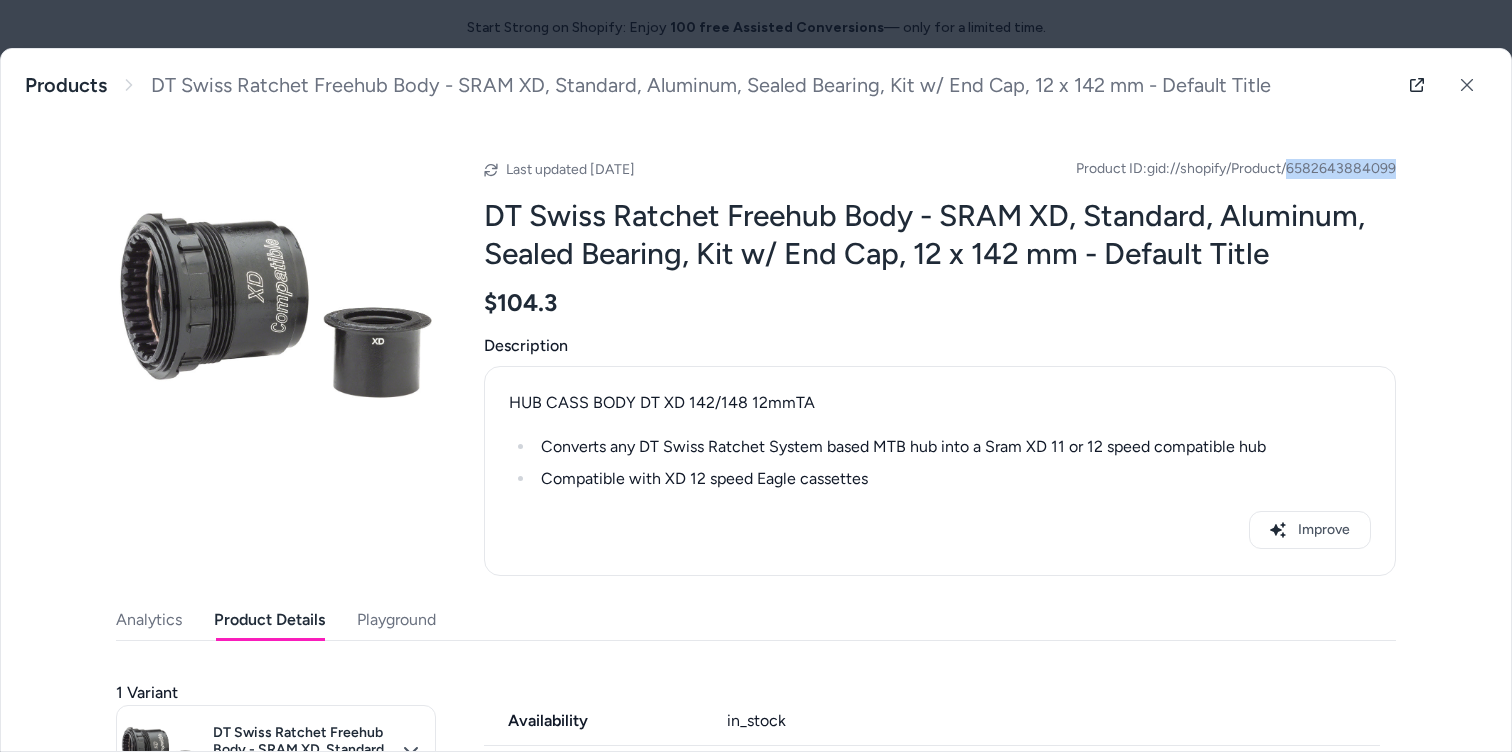 click on "Product ID:  gid://shopify/Product/6582643884099" at bounding box center (1236, 169) 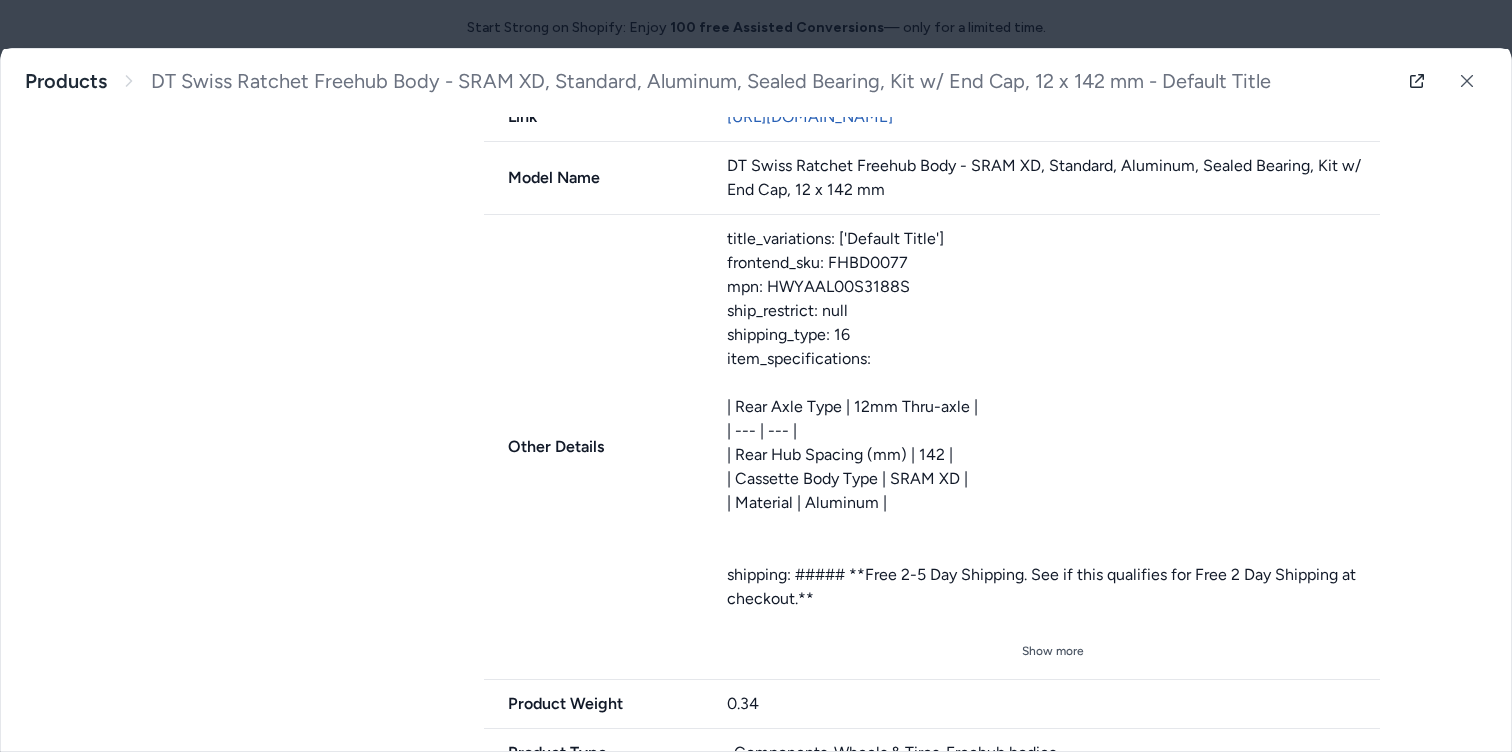 scroll, scrollTop: 1094, scrollLeft: 0, axis: vertical 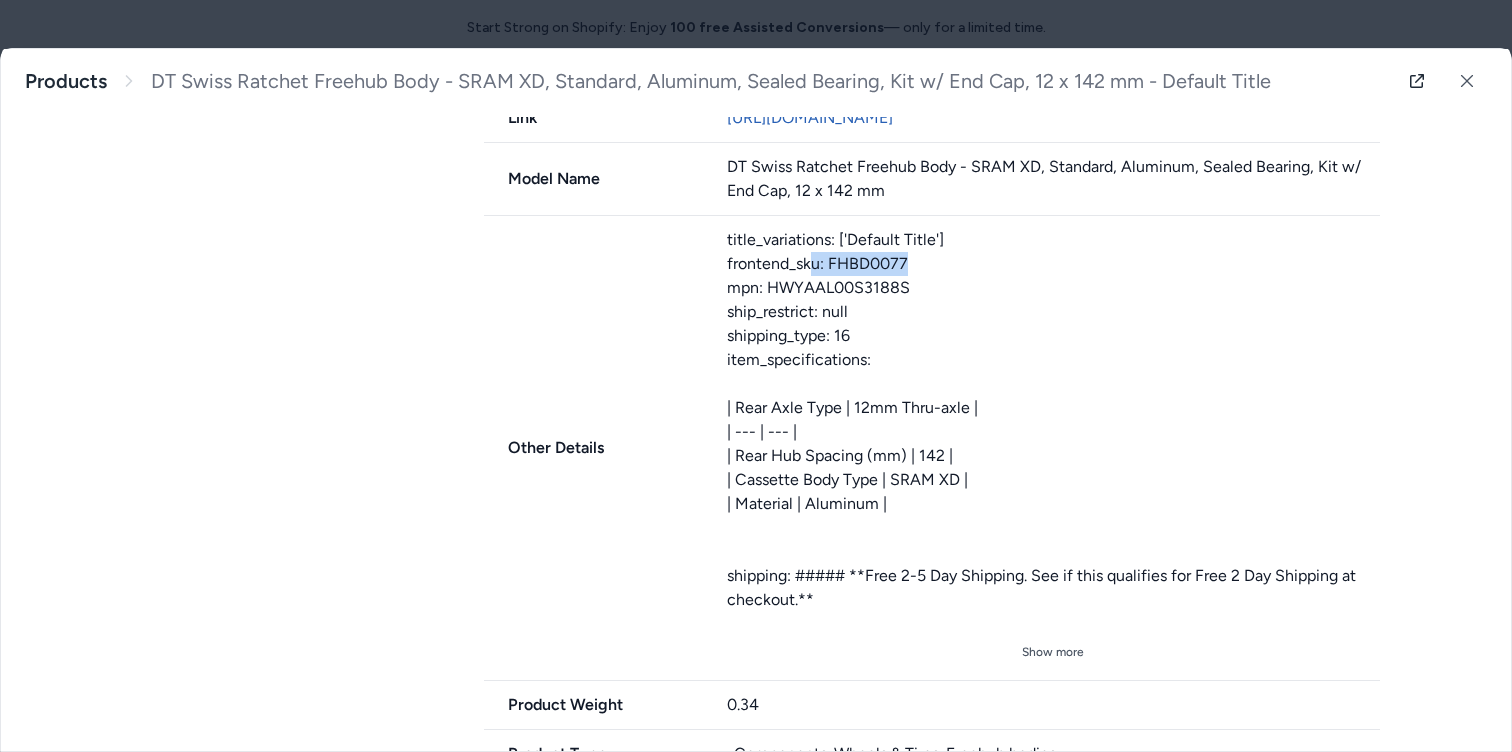 drag, startPoint x: 925, startPoint y: 310, endPoint x: 811, endPoint y: 354, distance: 122.19656 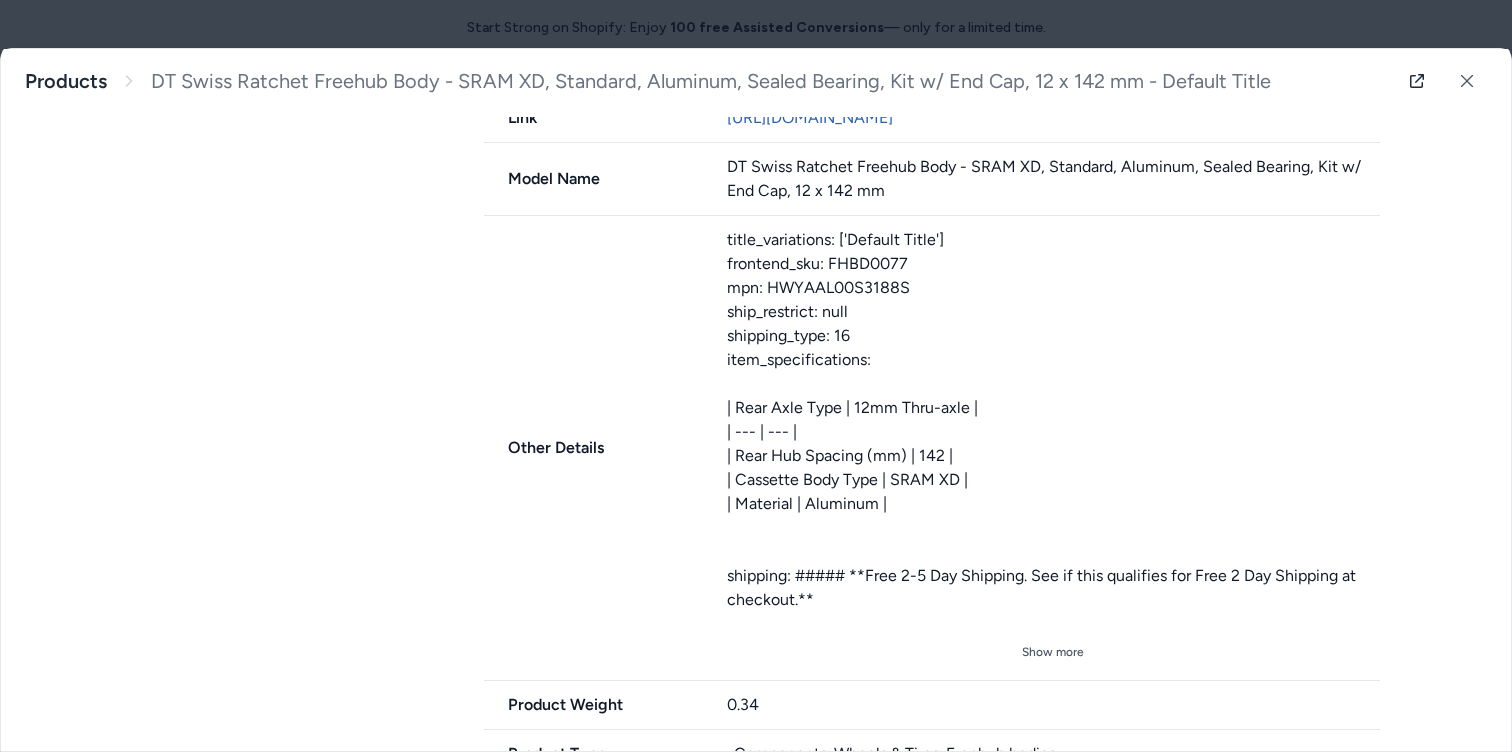 drag, startPoint x: 883, startPoint y: 384, endPoint x: 889, endPoint y: 307, distance: 77.23341 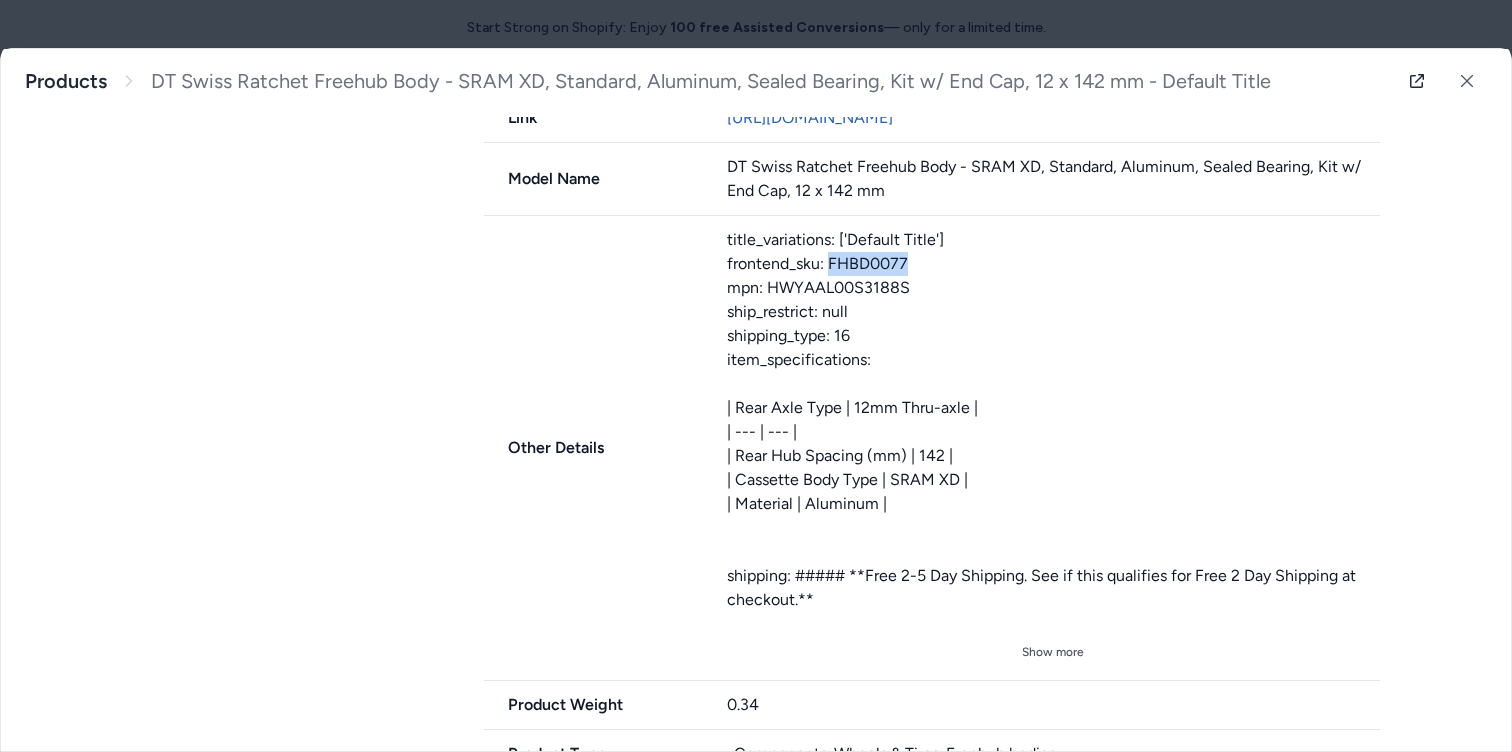 drag, startPoint x: 888, startPoint y: 311, endPoint x: 825, endPoint y: 312, distance: 63.007935 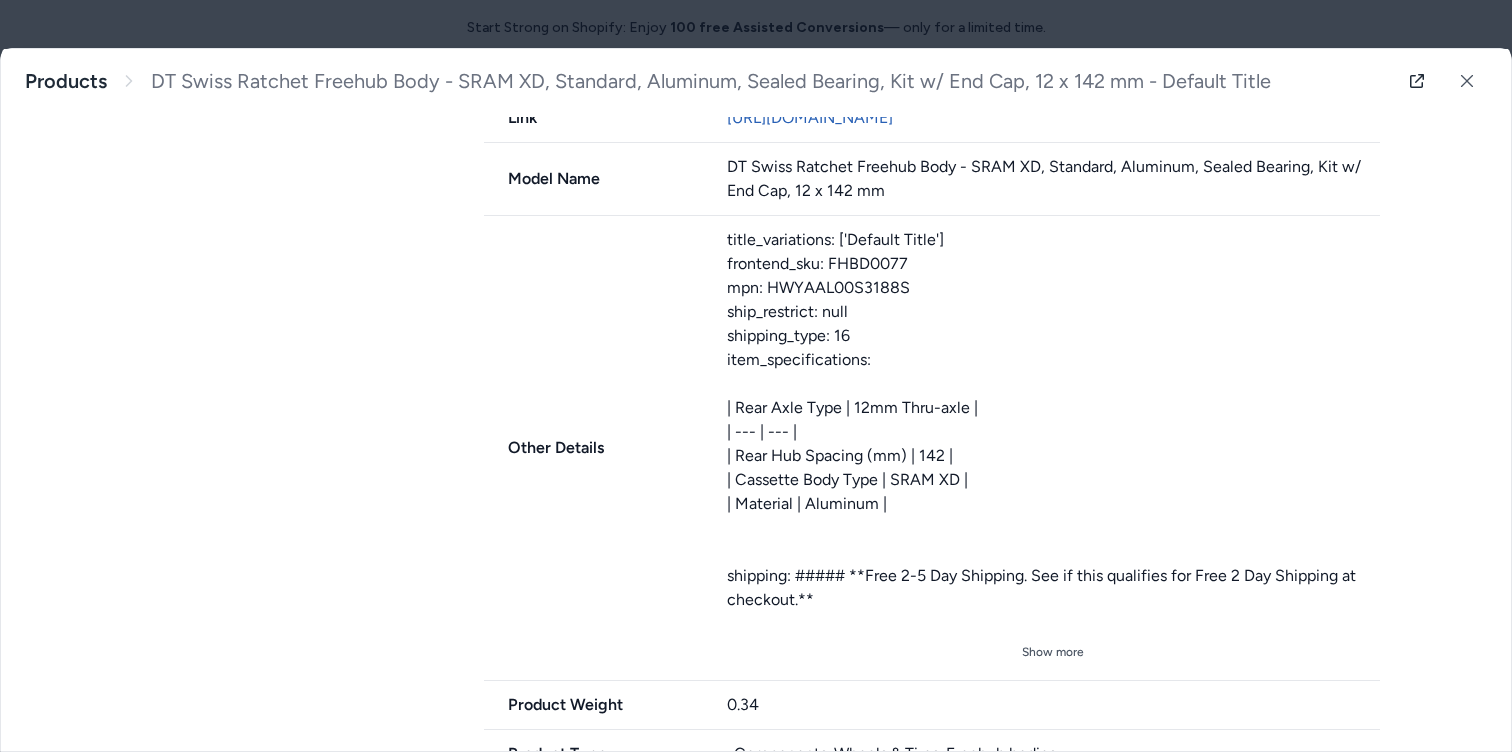 click on "title_variations: ['Default Title']
frontend_sku: FHBD0077
mpn: HWYAAL00S3188S
ship_restrict: null
shipping_type: 16
item_specifications:
| Rear Axle Type | 12mm Thru-axle |
| --- | --- |
| Rear Hub Spacing (mm) | 142 |
| Cassette Body Type | SRAM XD |
| Material | Aluminum |
shipping: ##### **Free 2-5 Day Shipping. See if this qualifies for Free 2 Day Shipping at checkout.**
- Orders placed before 12:00 PM EST ship same day, but during peak/holiday season or depending on inventory location, handling time can take up to 48 hours.
- If you have questions regarding shipping estimates, please contact us before placing your order.
- Please note, there is a direct signature requirement for all orders over $500.
custom_label_3: 40
color: Black
size: 12mm TA
age: Adults
gender: Unisex
google_custom_label_3: cheapest\_products\_Feb\_
productrecommendations: ['gid://shopify/Product/7398098337859', 'gid://shopify/Product/7399061487683']" at bounding box center [1054, 428] 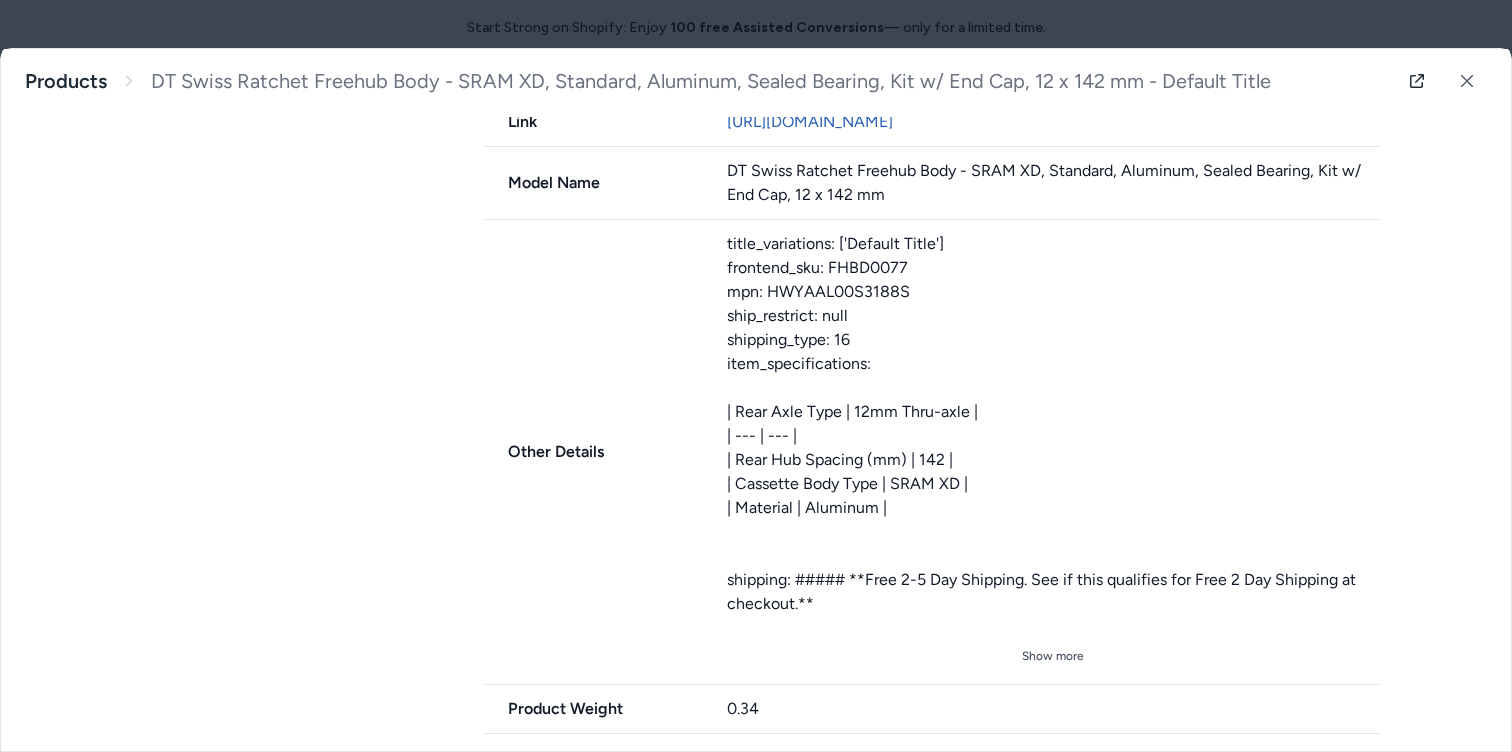 scroll, scrollTop: 1038, scrollLeft: 0, axis: vertical 